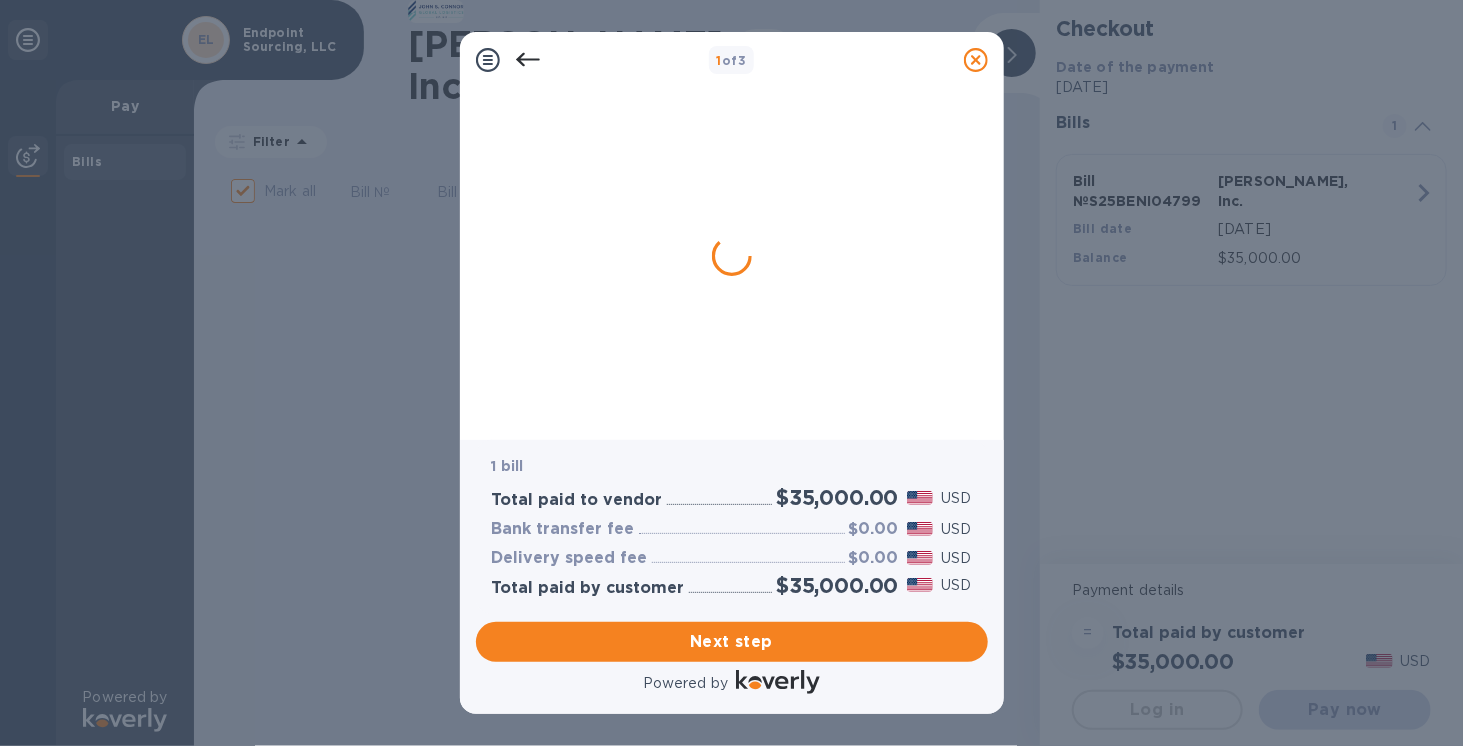 scroll, scrollTop: 0, scrollLeft: 0, axis: both 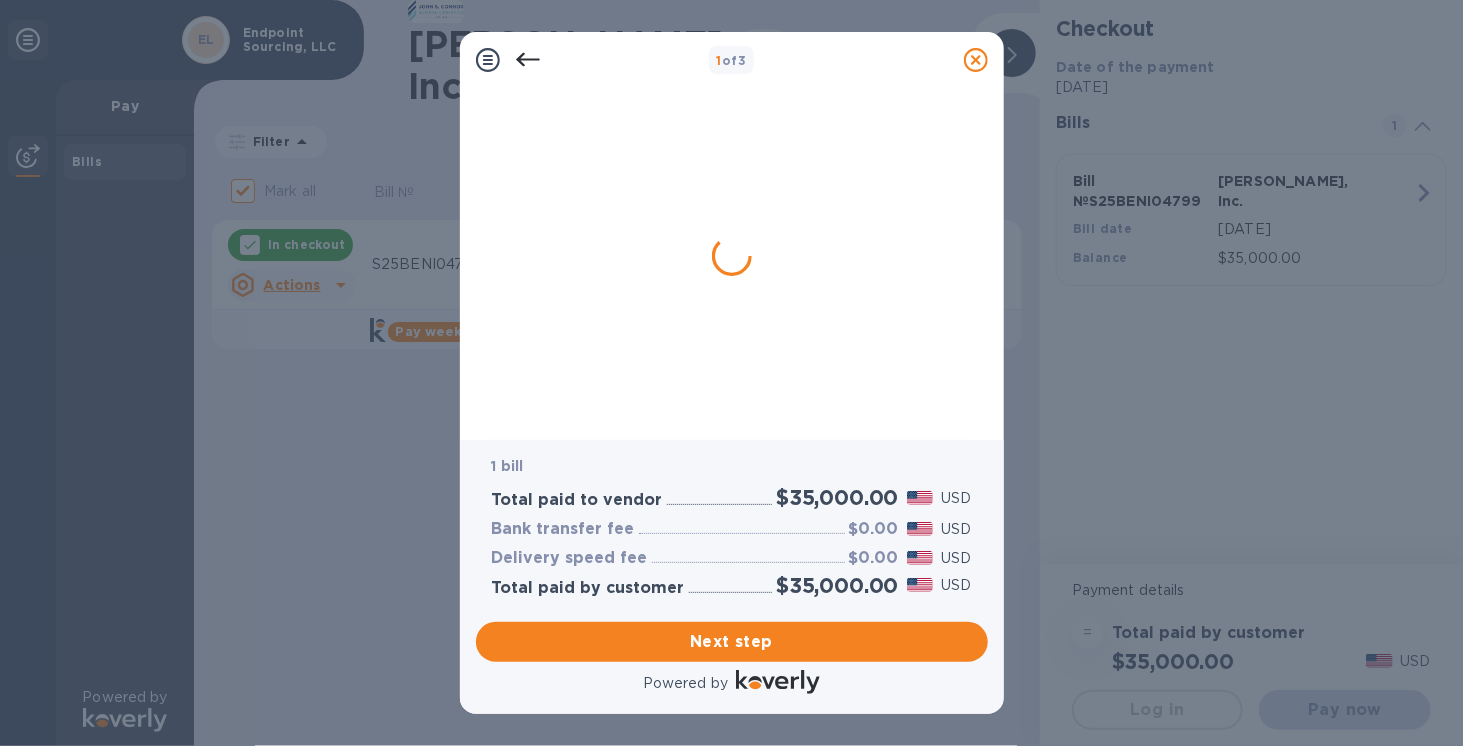 checkbox on "true" 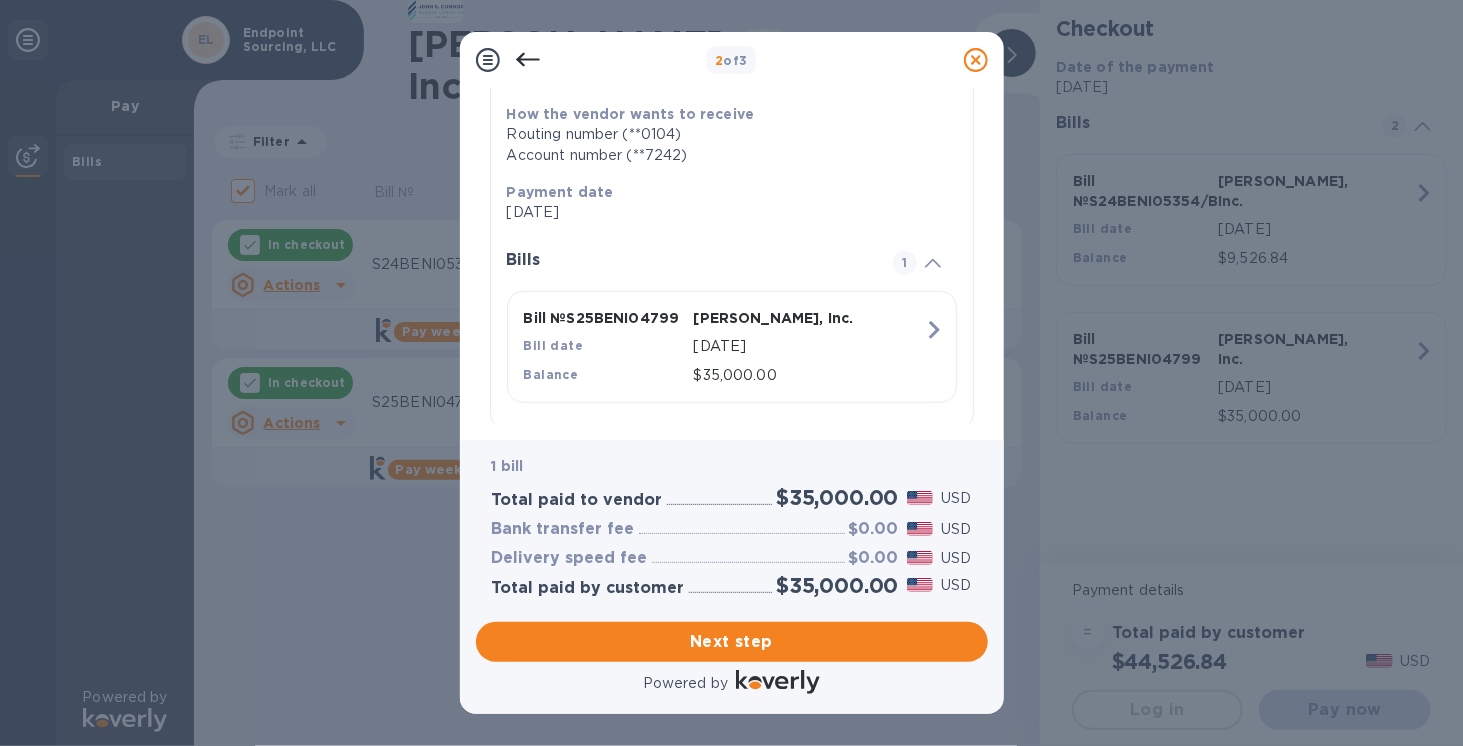 scroll, scrollTop: 347, scrollLeft: 0, axis: vertical 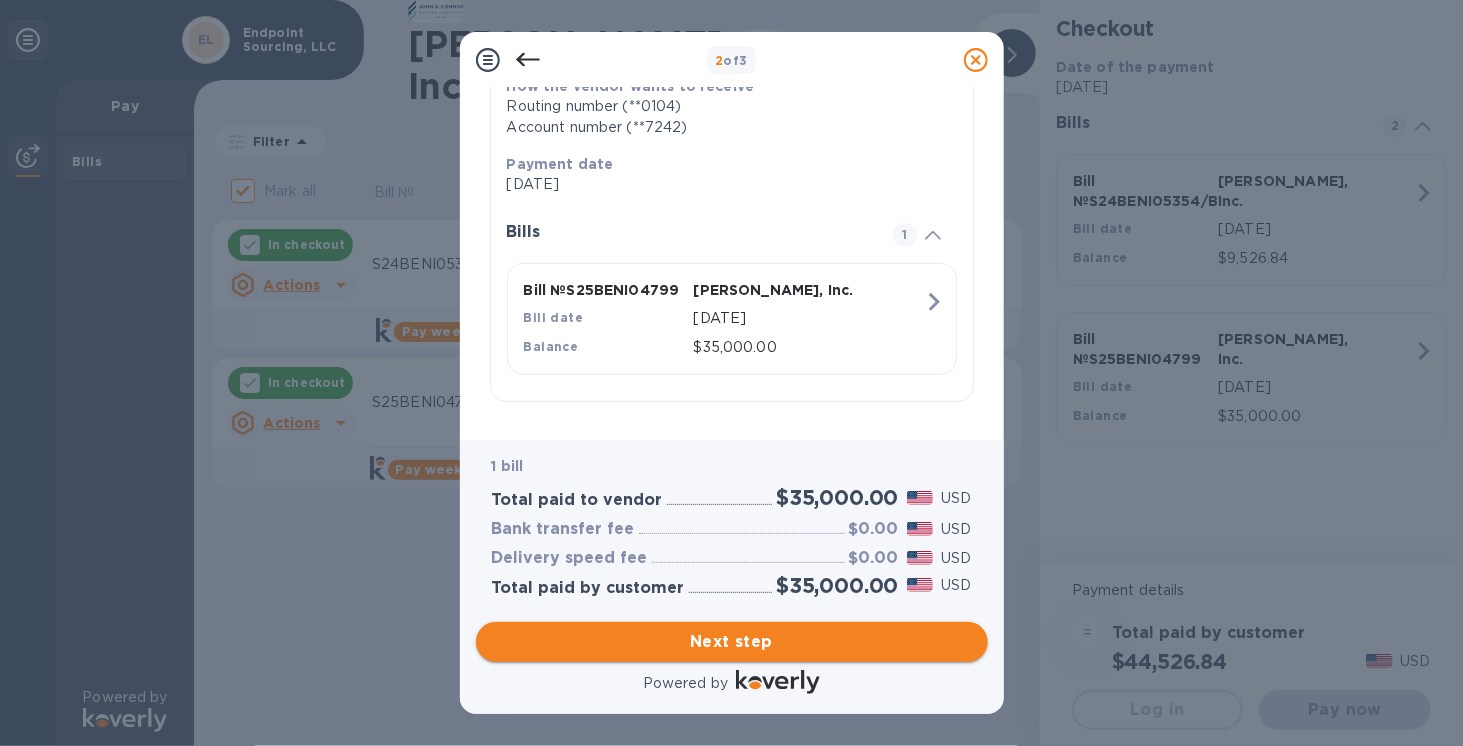 click on "Next step" at bounding box center [732, 642] 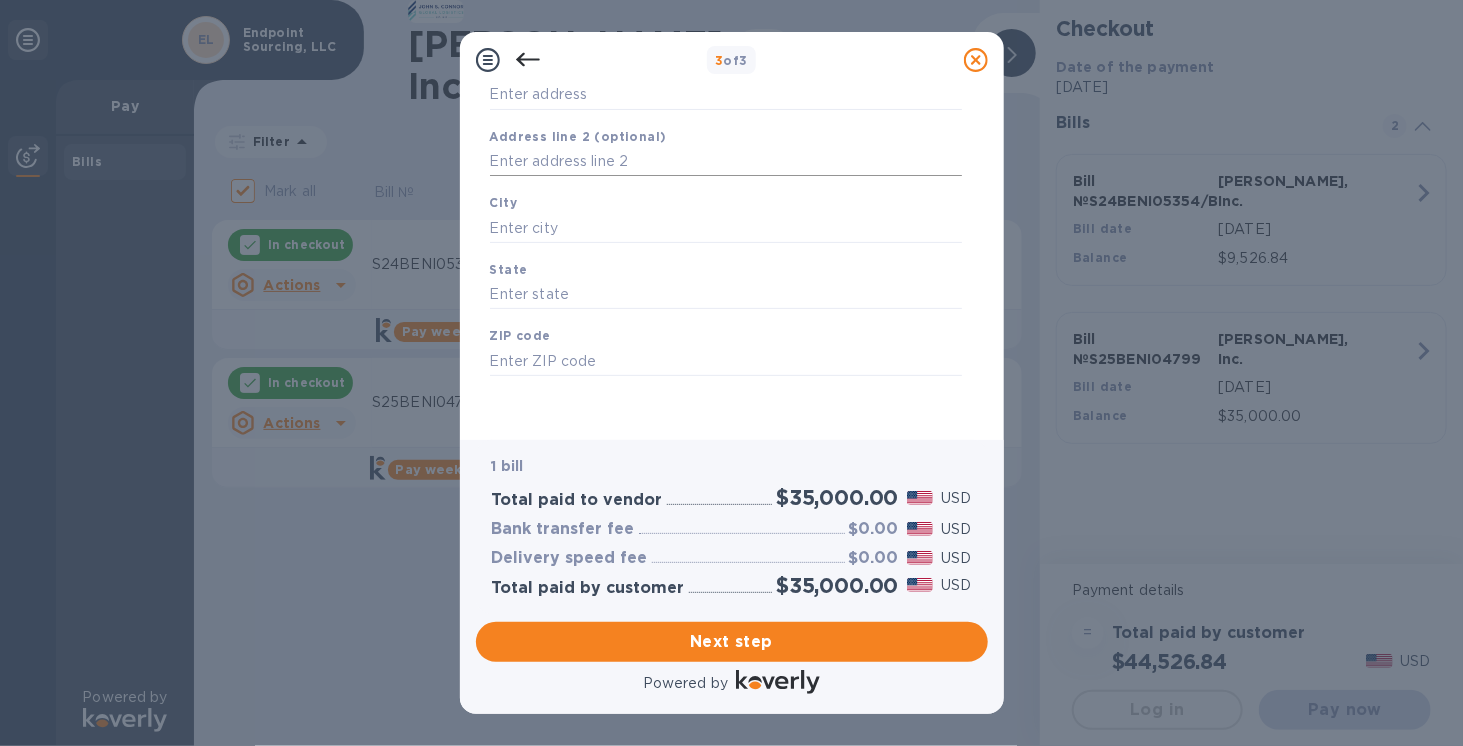 type on "United States" 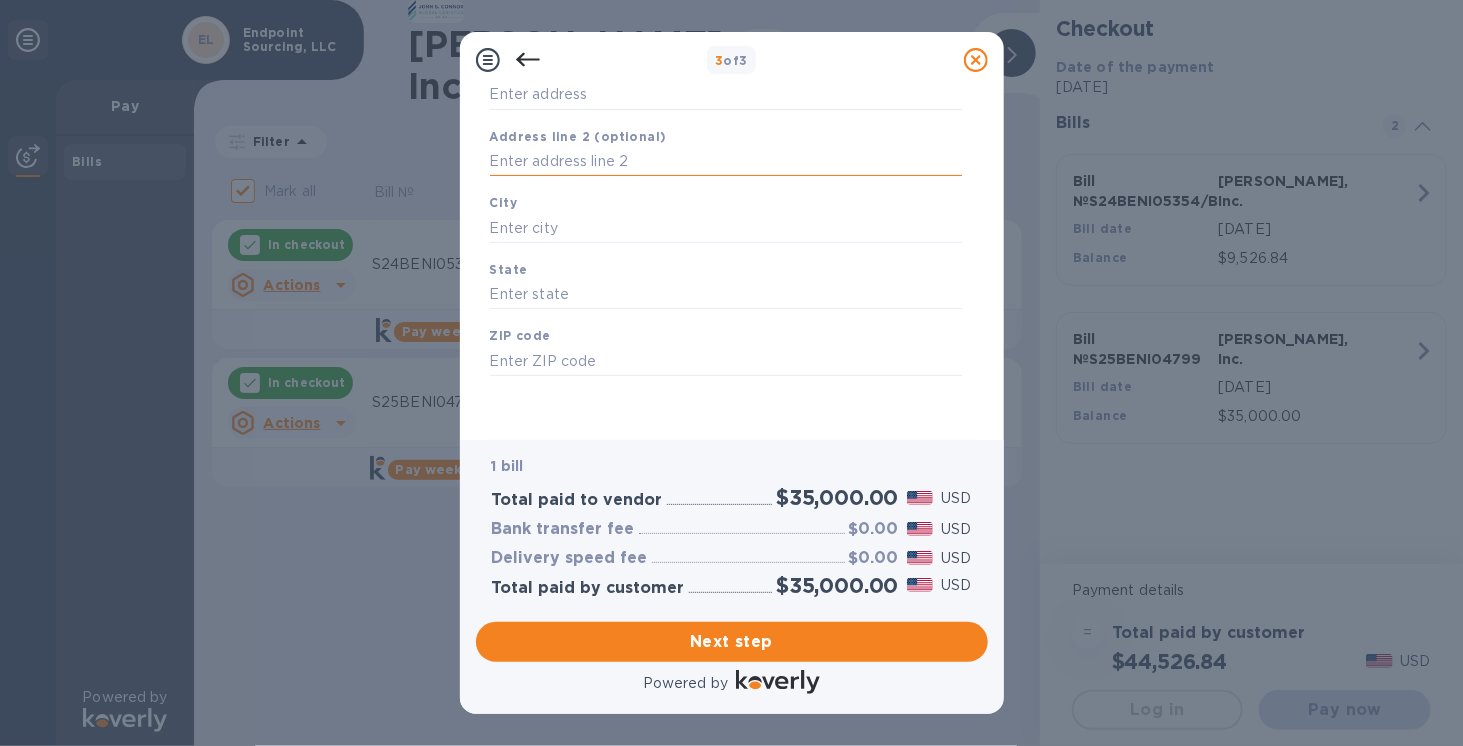 click at bounding box center [726, 162] 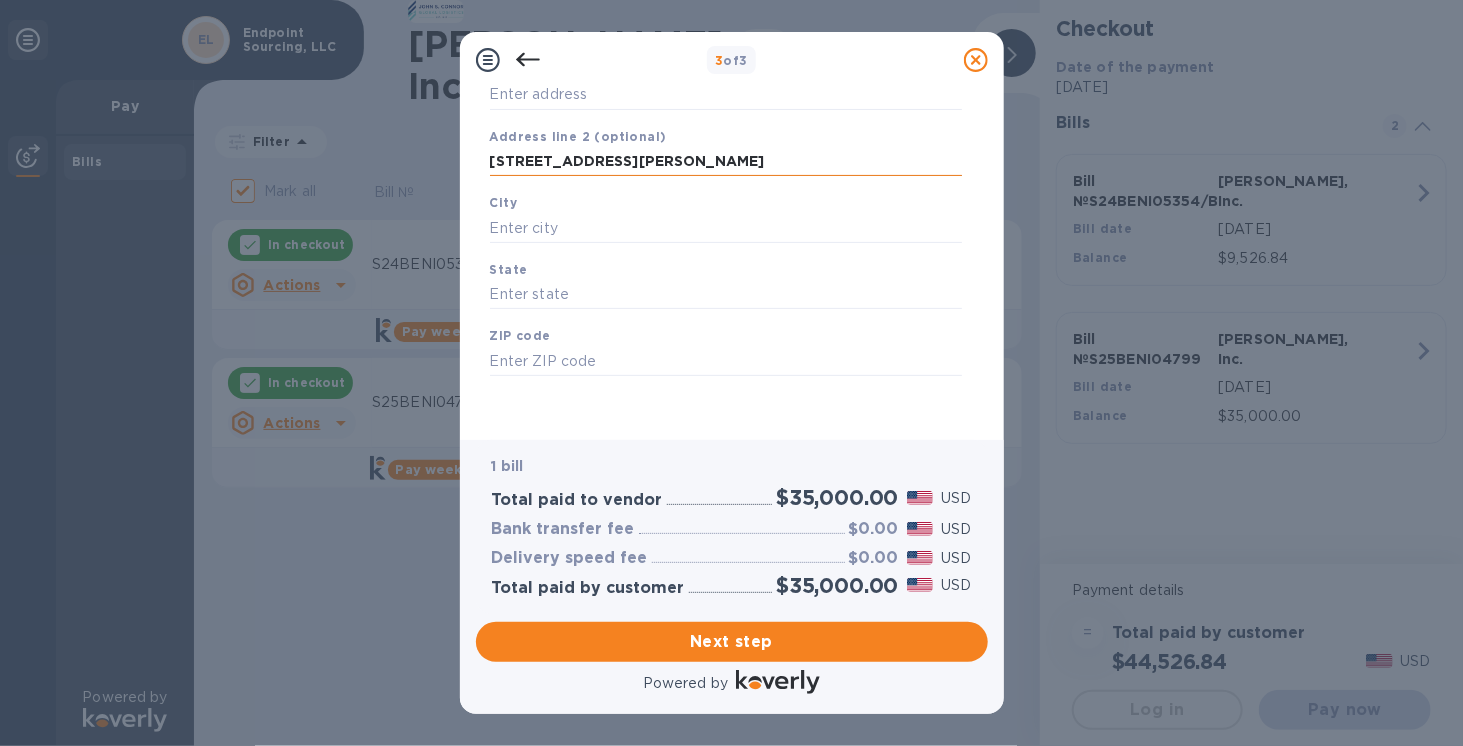 type on "313 S, Morris St" 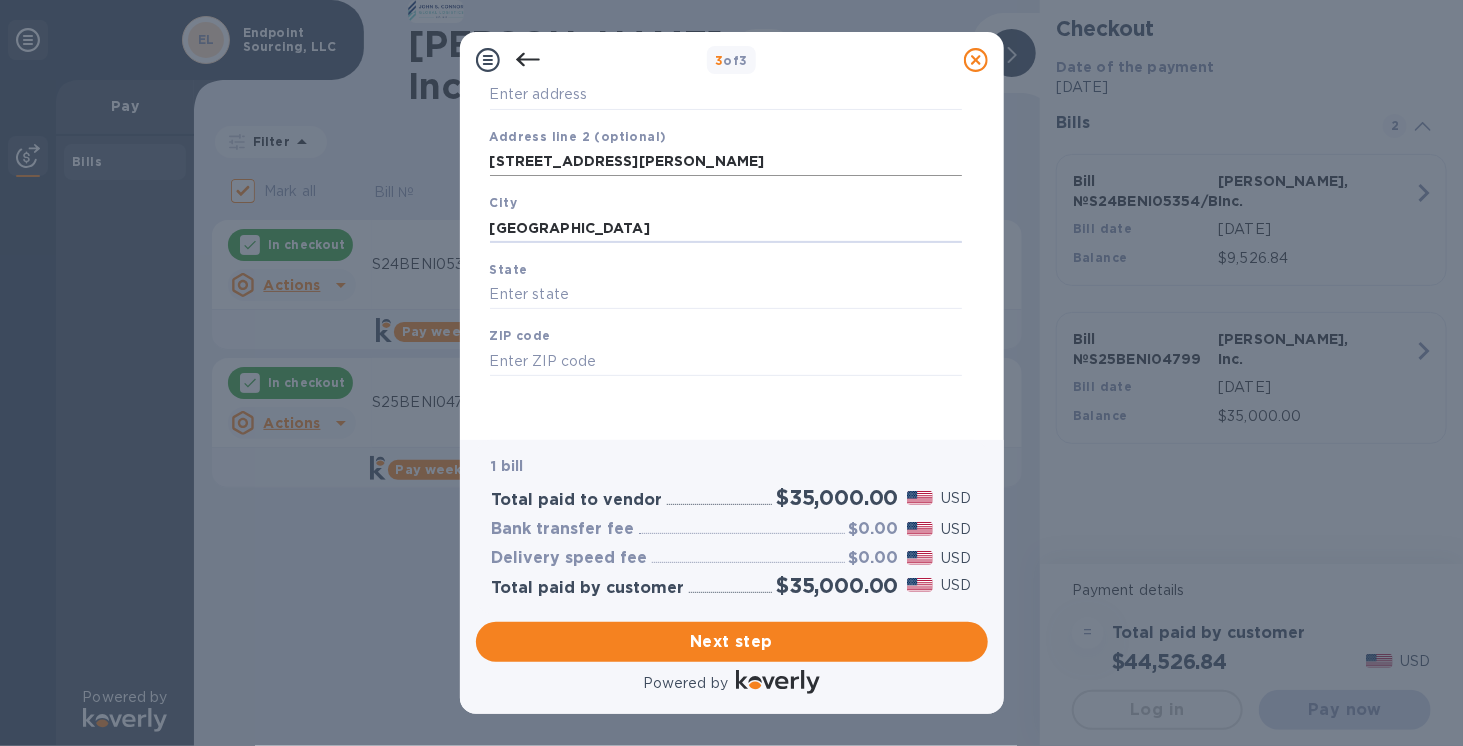 type on "Oxford" 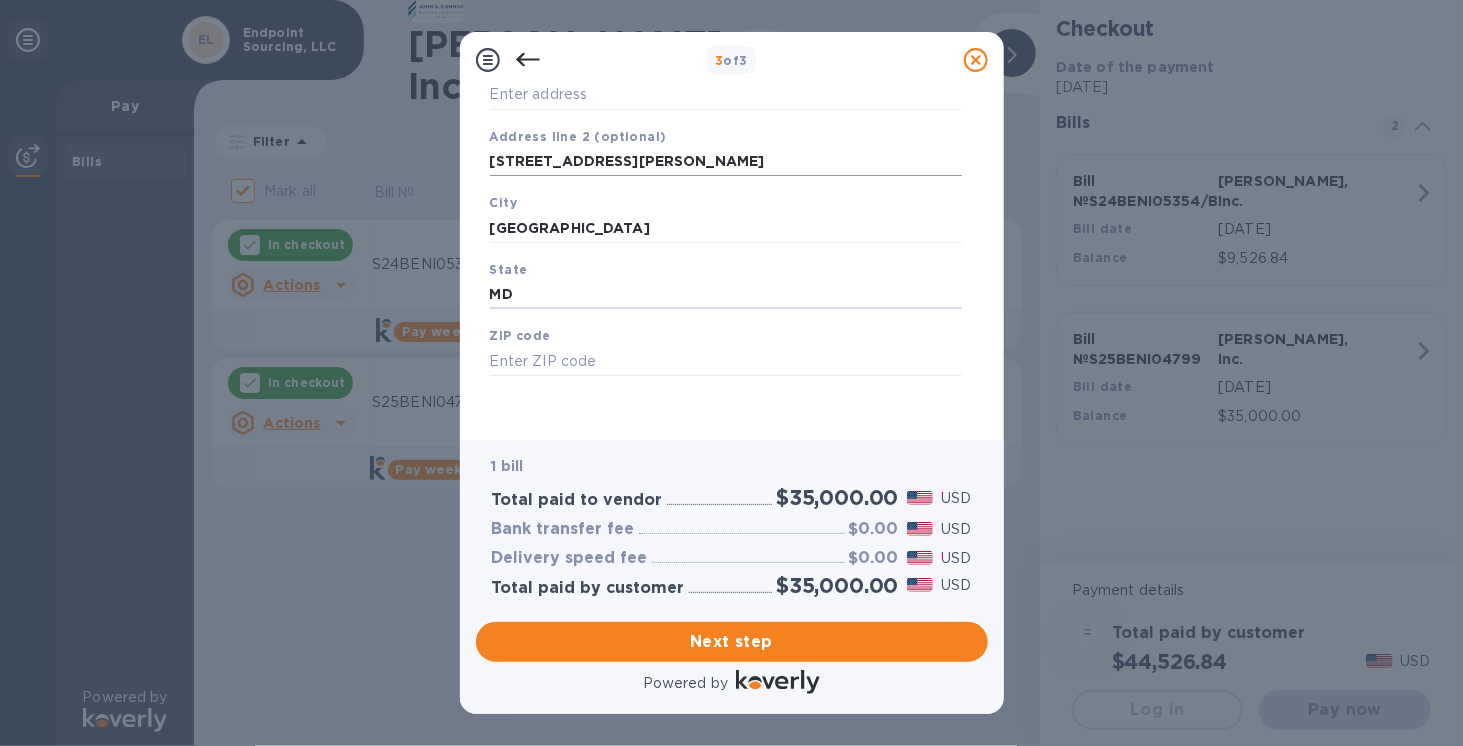 type on "MD" 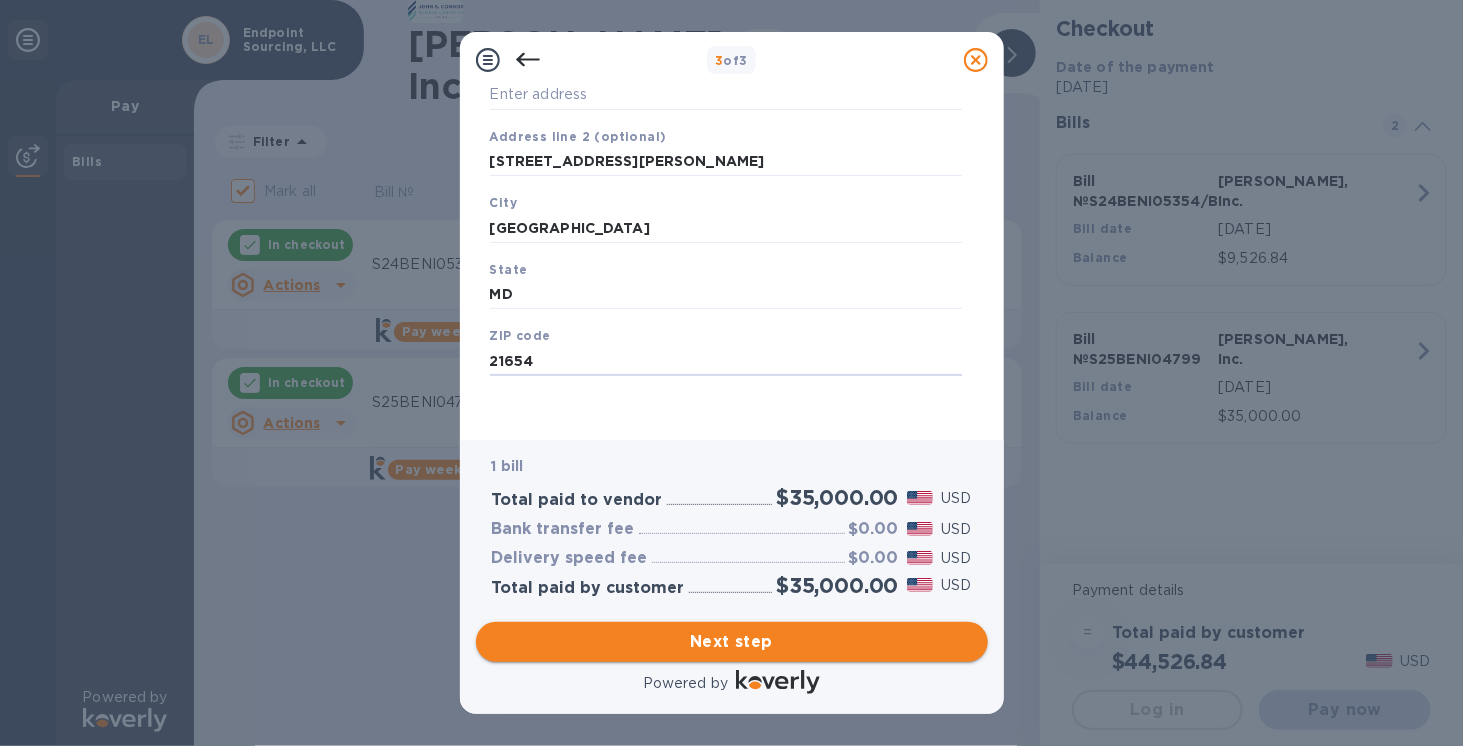 type on "21654" 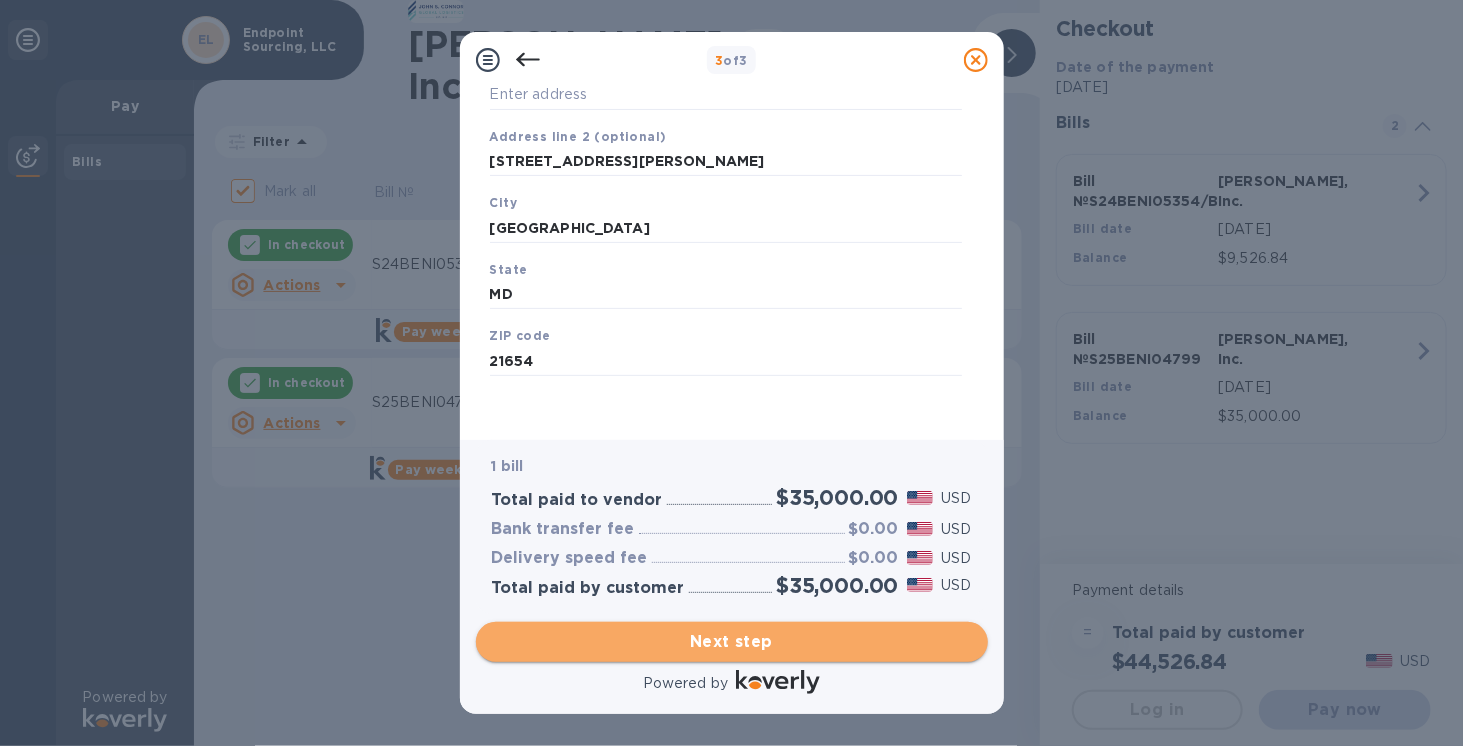 click on "Next step" at bounding box center [732, 642] 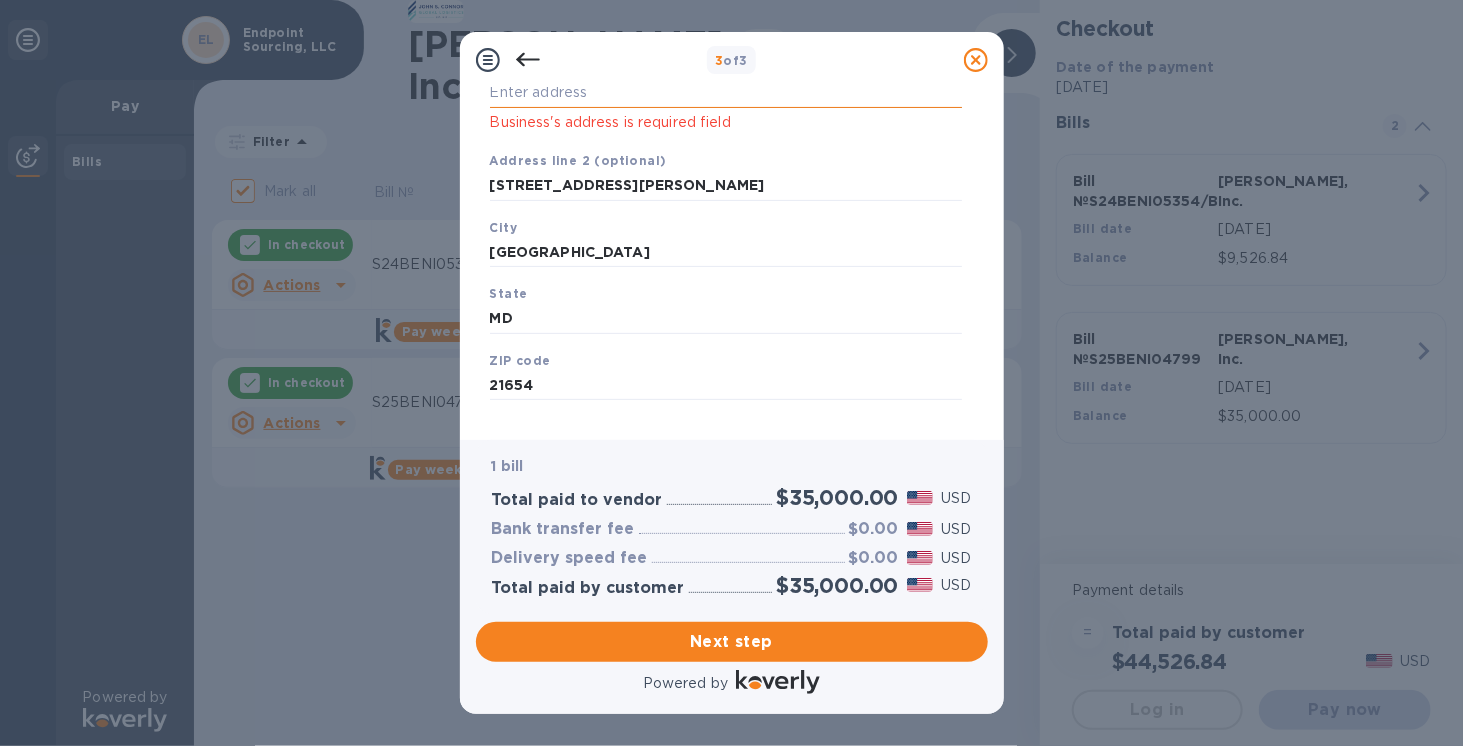 click on "Business address" at bounding box center [726, 93] 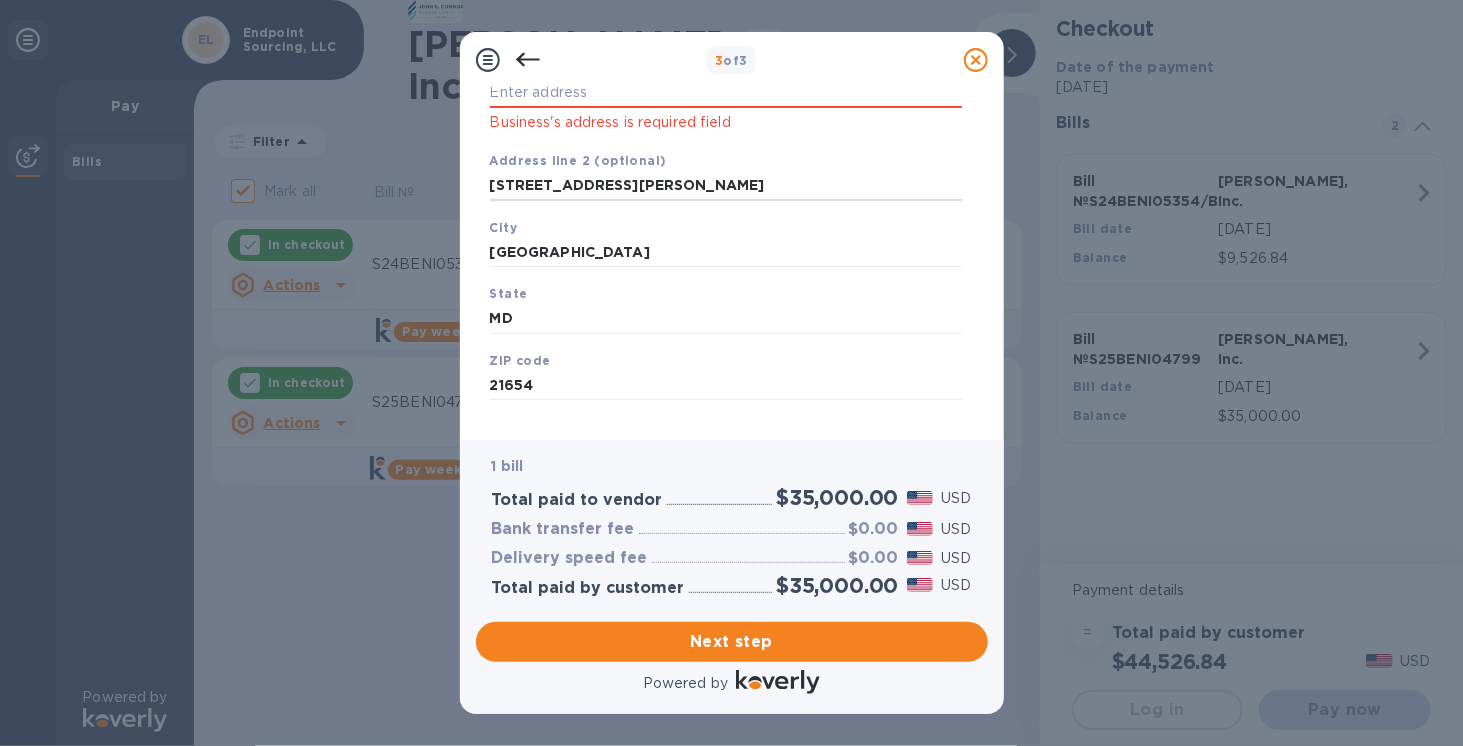 drag, startPoint x: 607, startPoint y: 183, endPoint x: 441, endPoint y: 161, distance: 167.45149 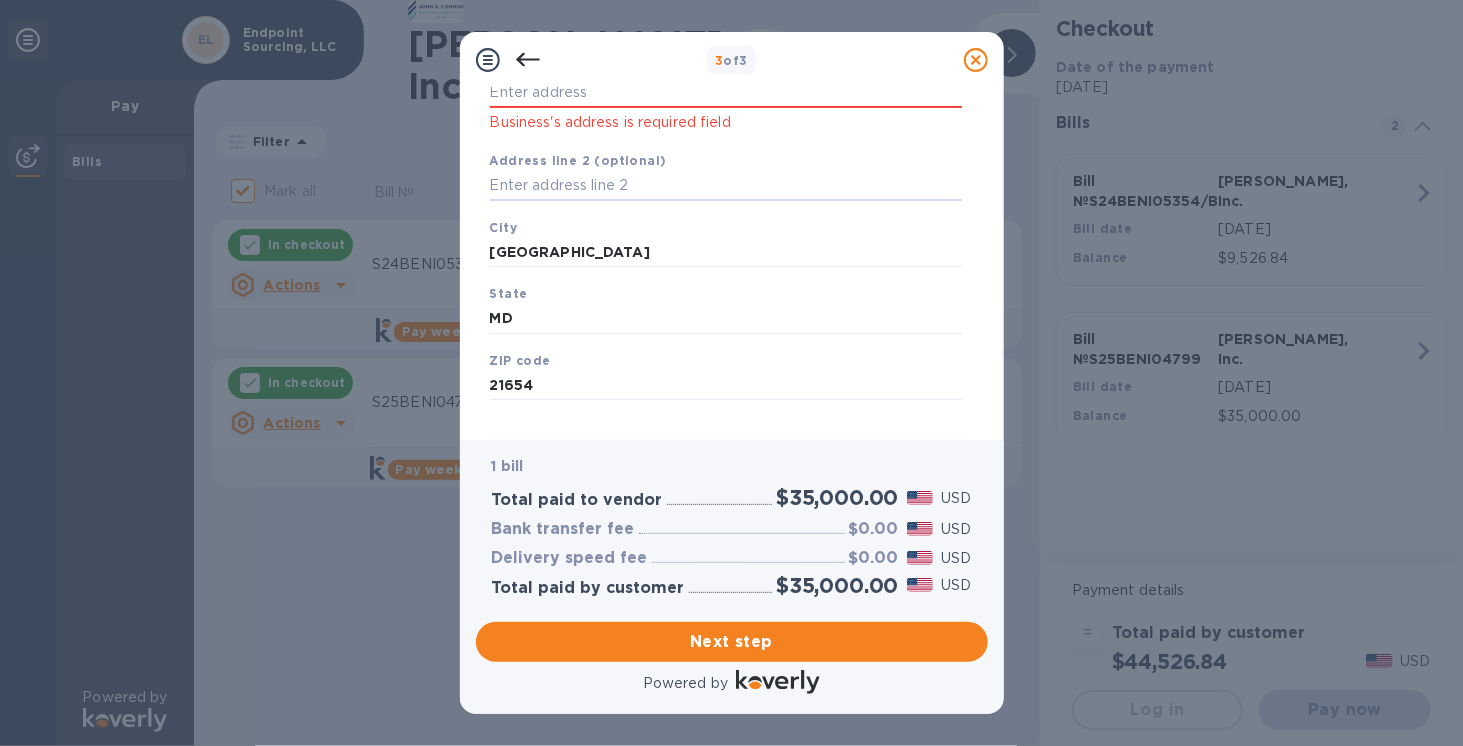 type 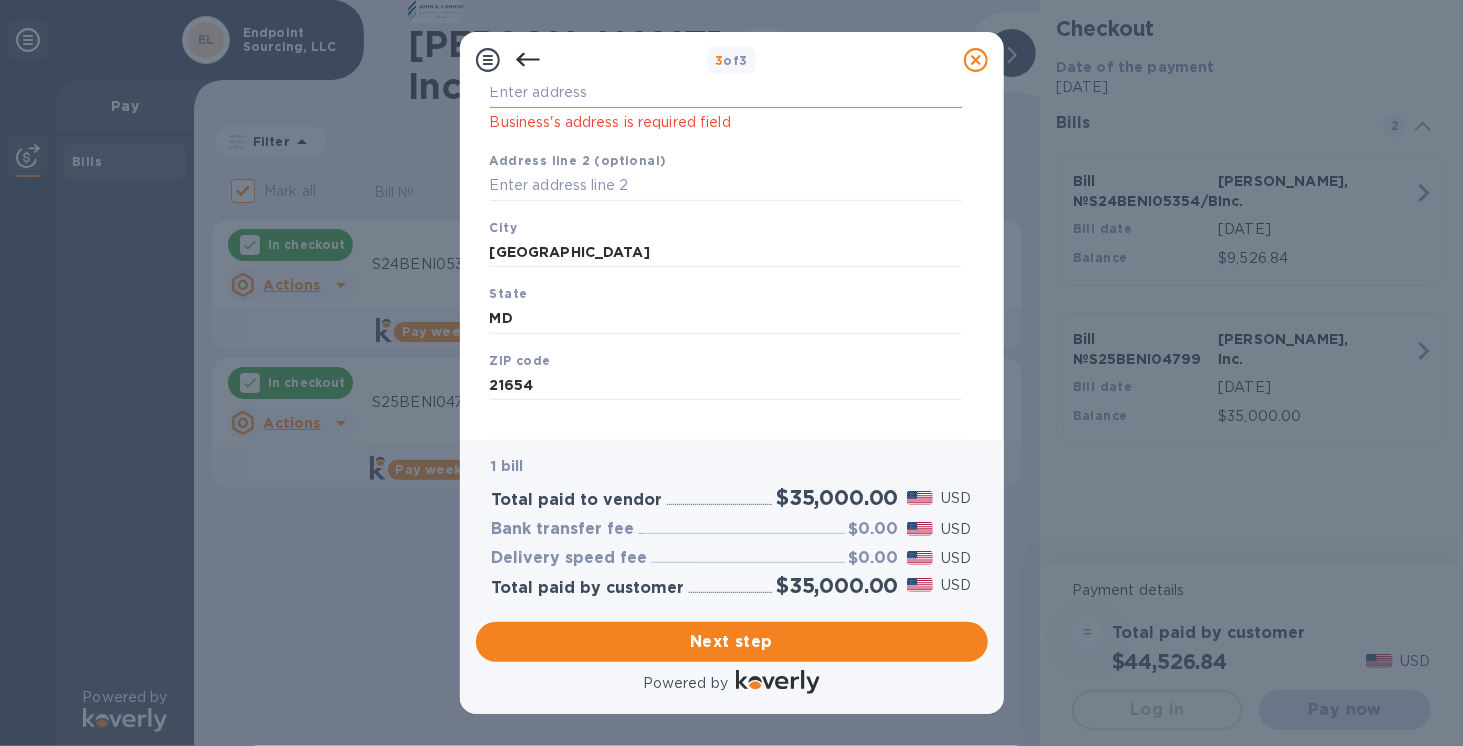 click on "Business address" at bounding box center [726, 93] 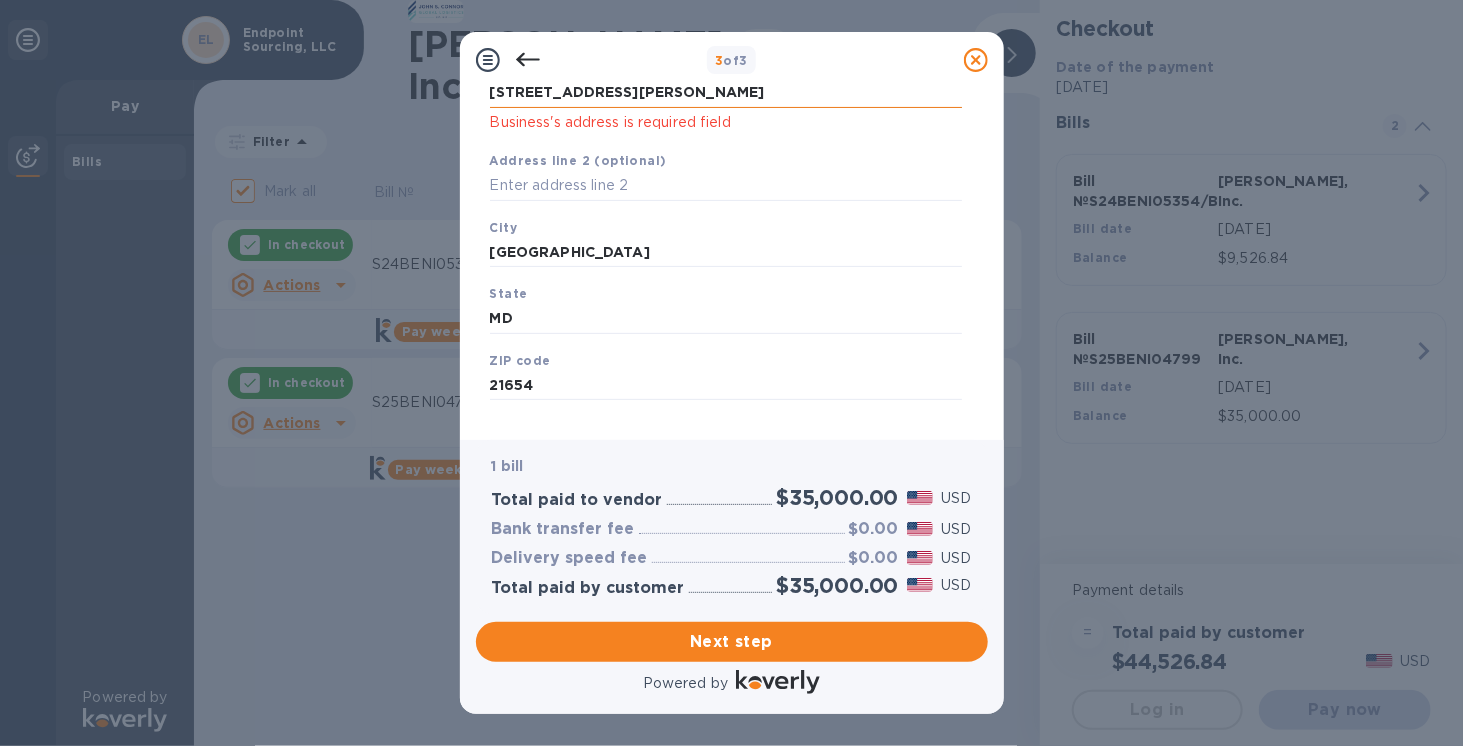 scroll, scrollTop: 230, scrollLeft: 0, axis: vertical 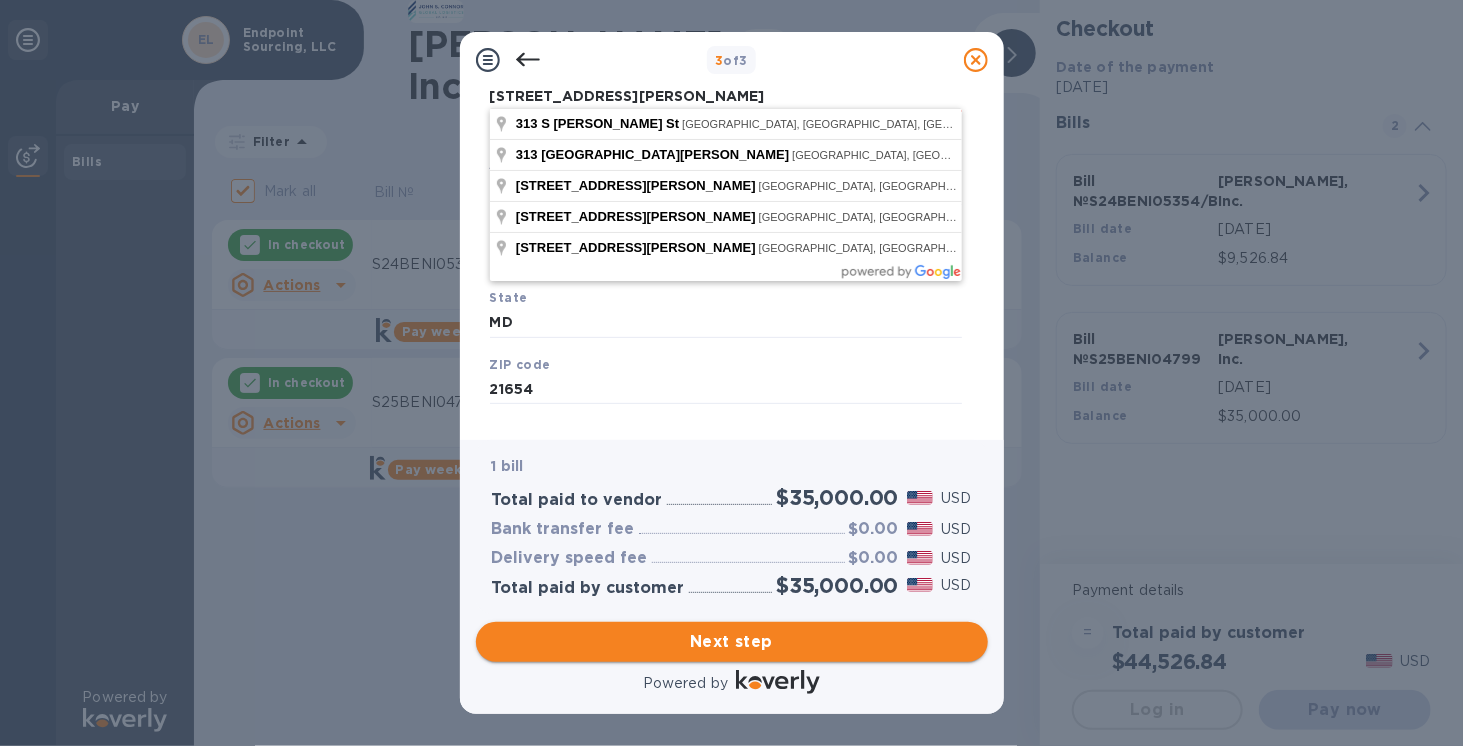 type on "313 S, Morris St" 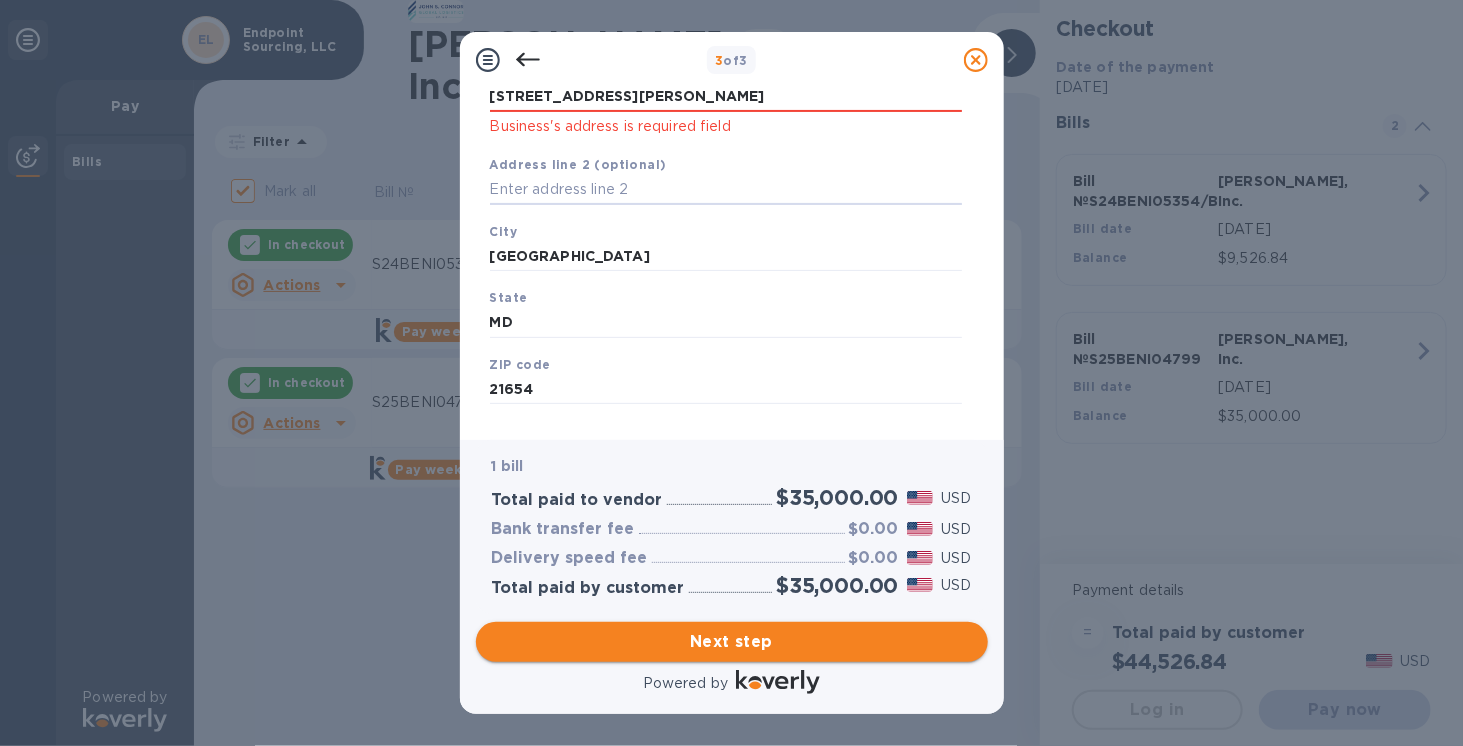 click on "Next step" at bounding box center (732, 642) 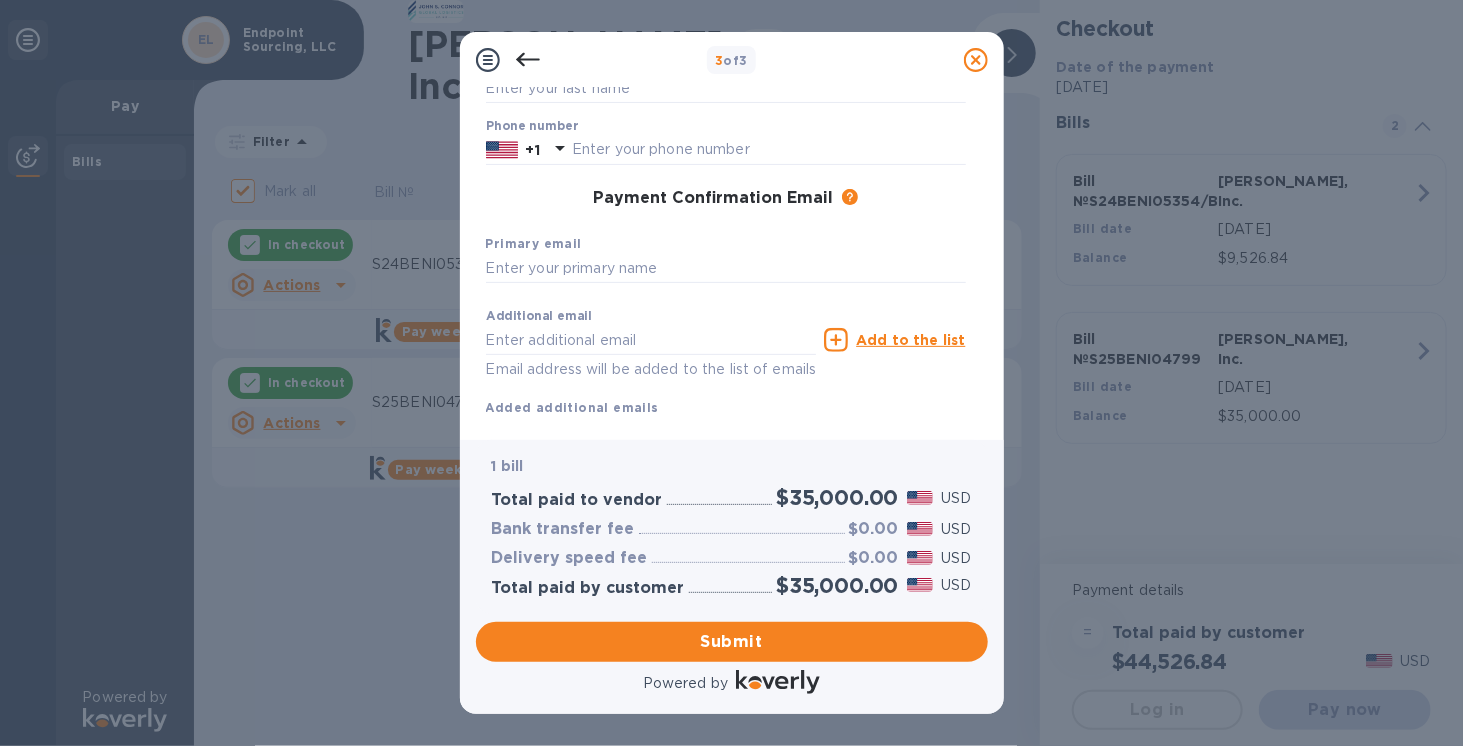 scroll, scrollTop: 0, scrollLeft: 0, axis: both 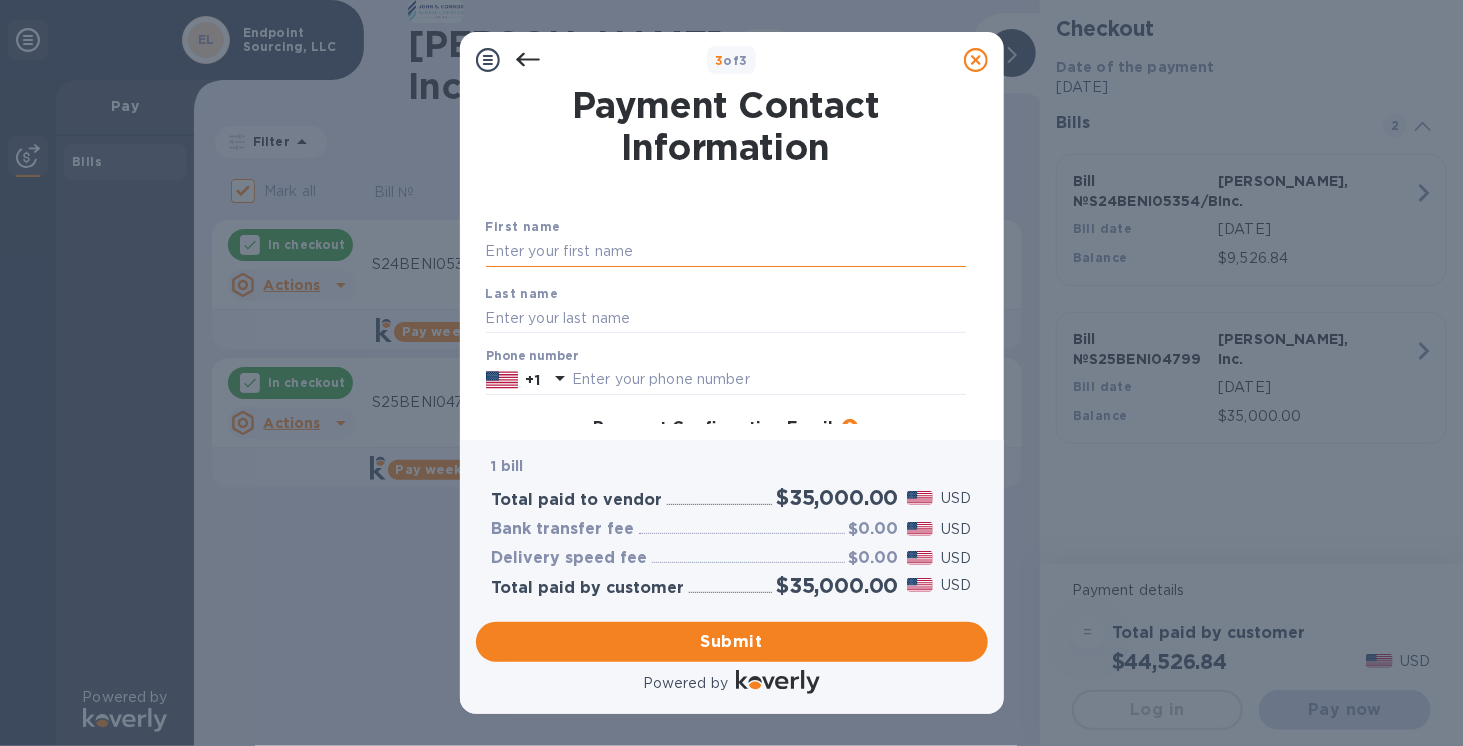 click at bounding box center [726, 252] 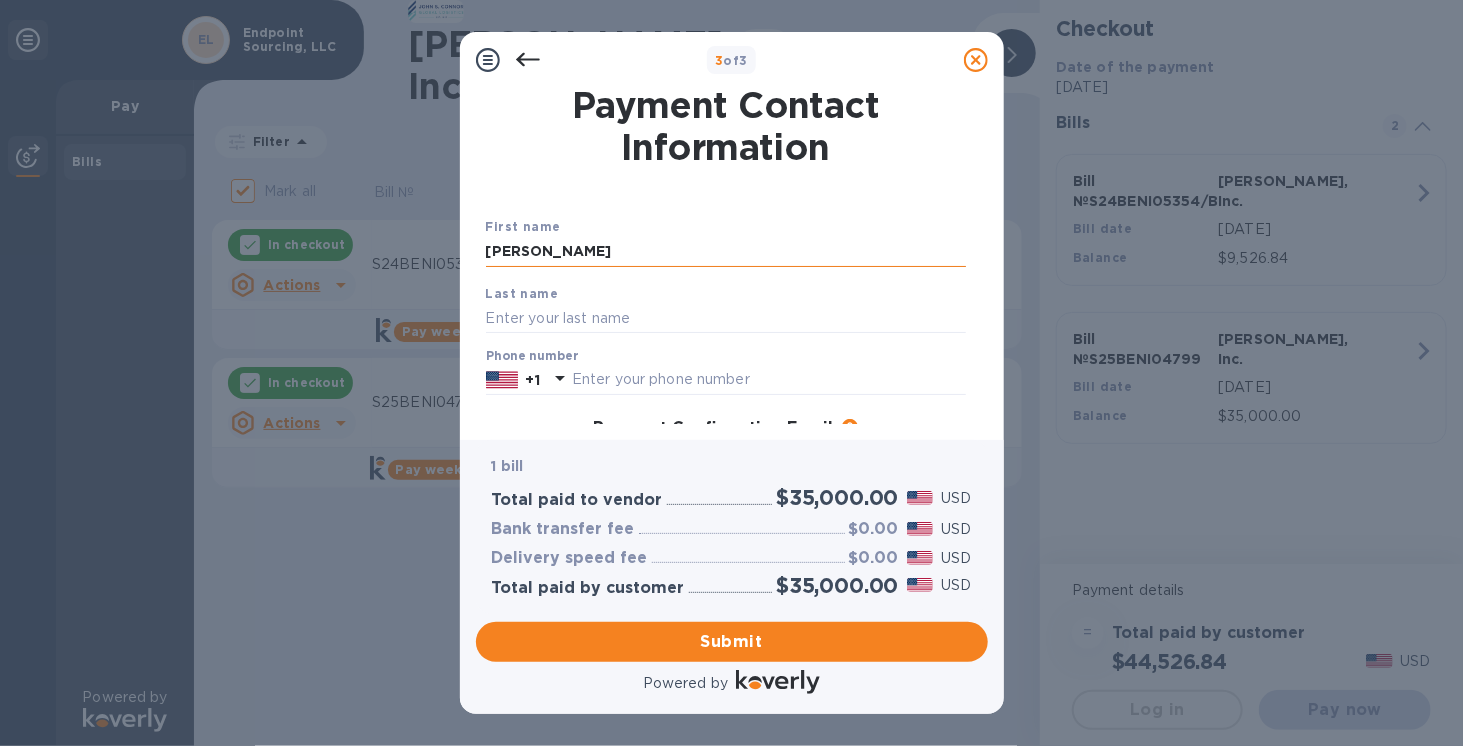 type on "justin" 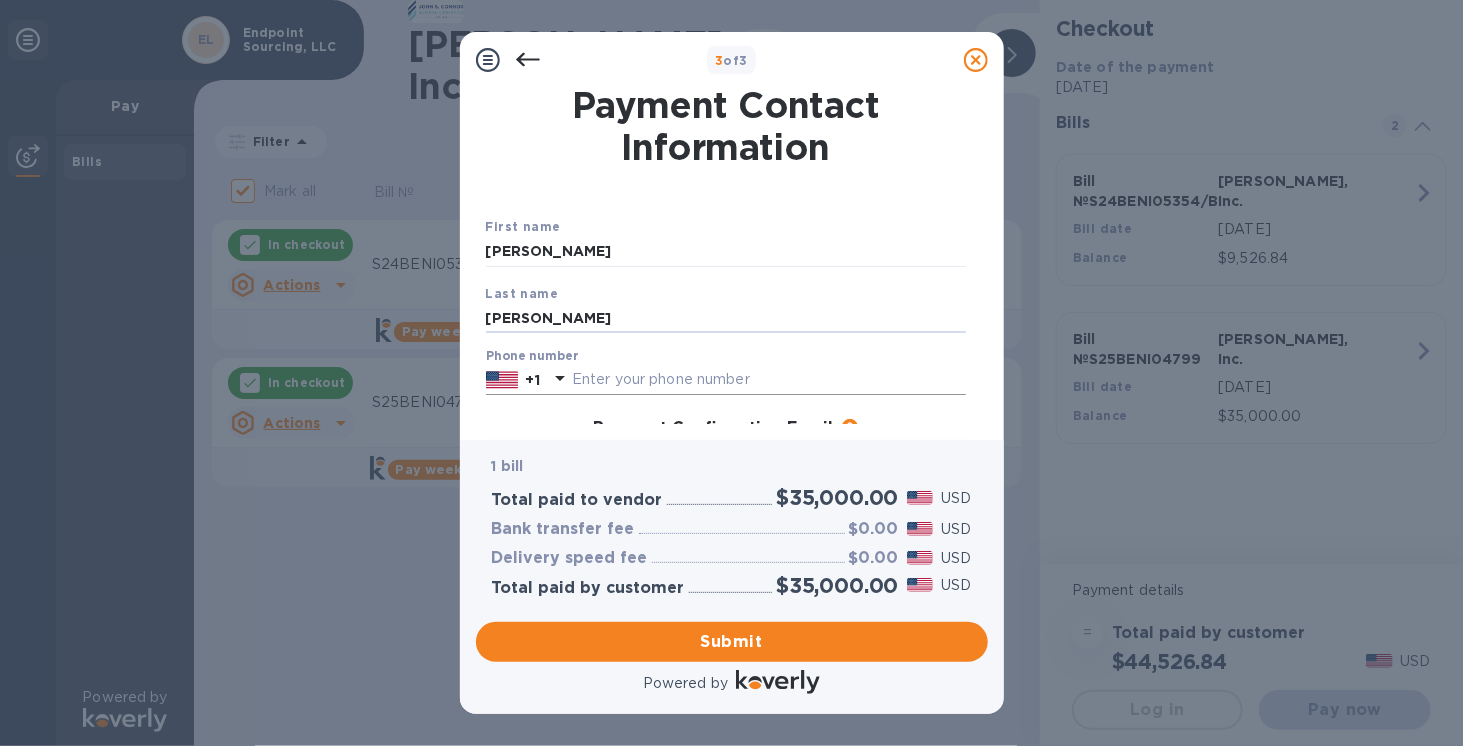 type on "werner" 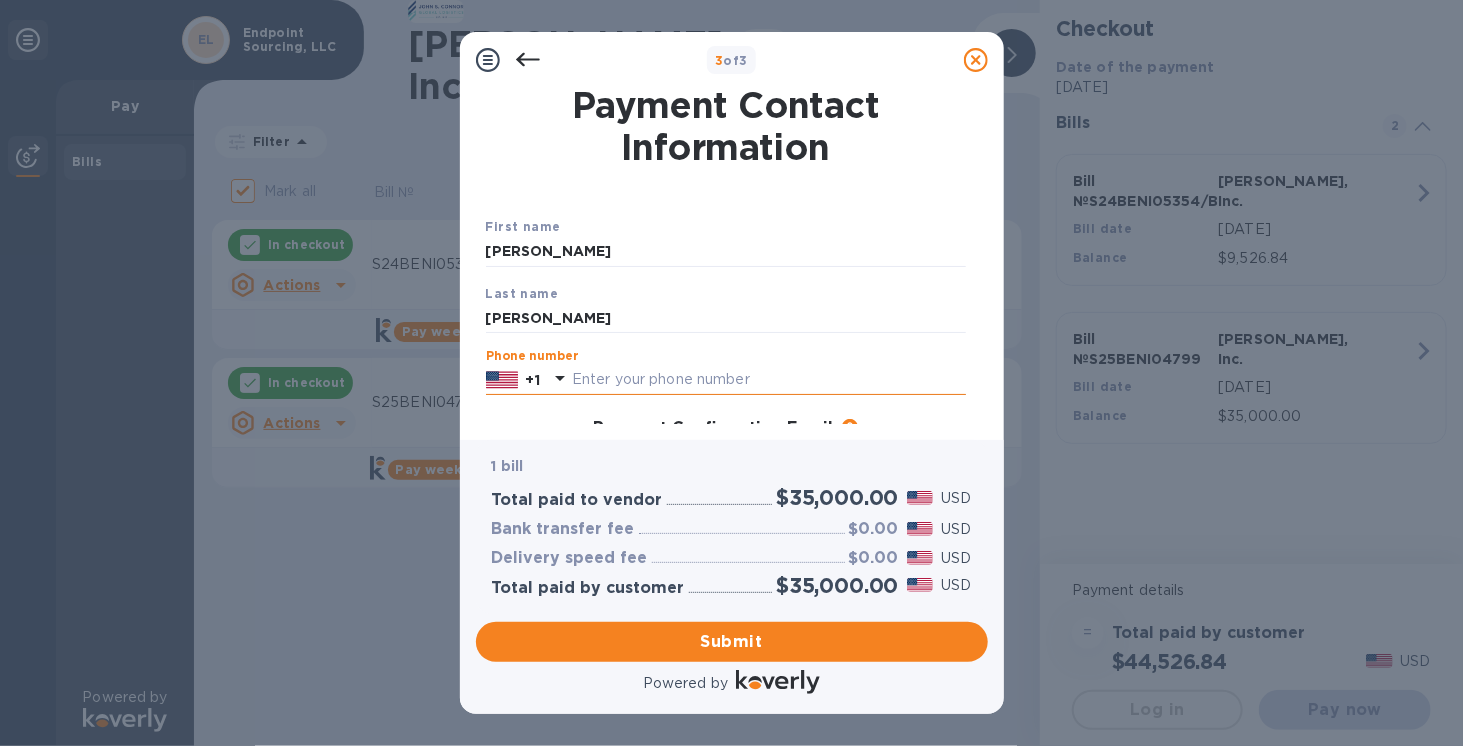 click at bounding box center (769, 380) 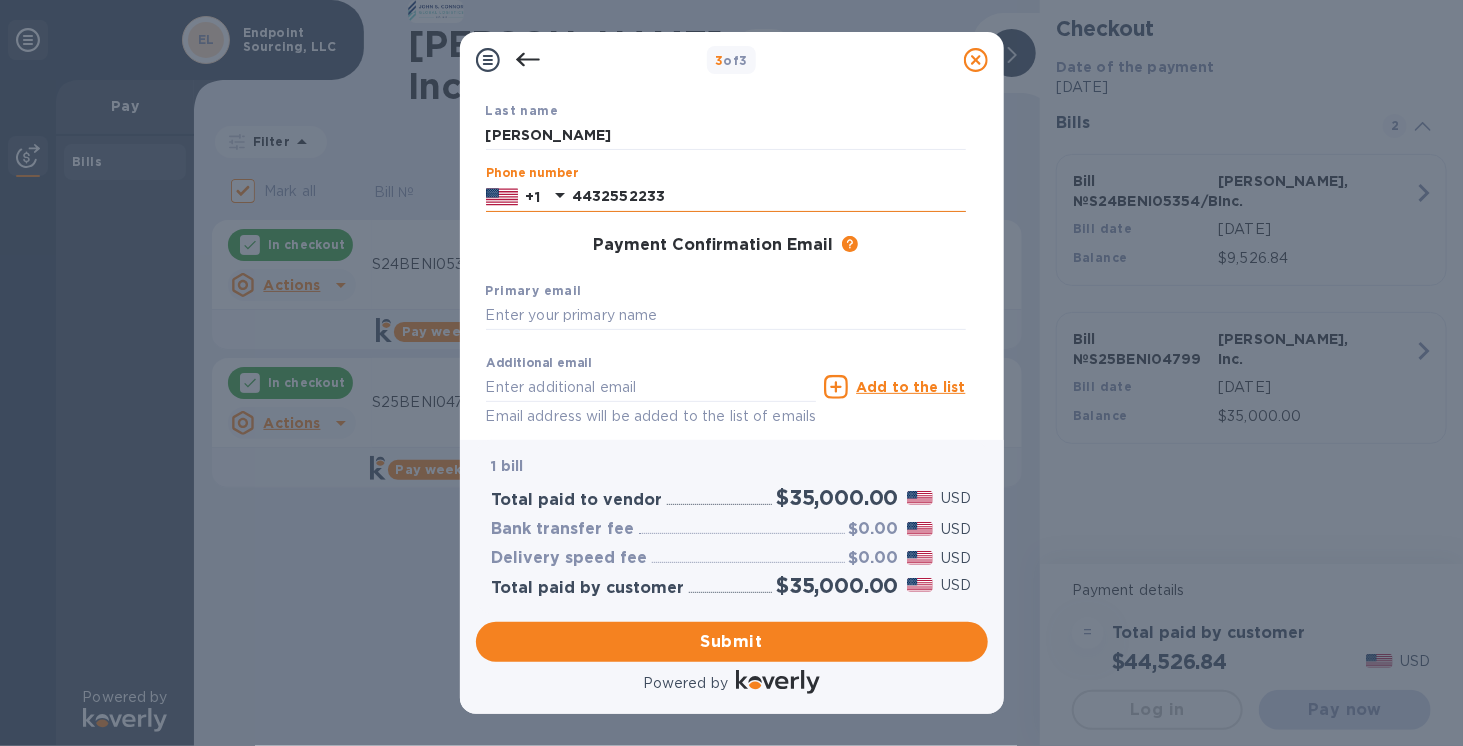 scroll, scrollTop: 200, scrollLeft: 0, axis: vertical 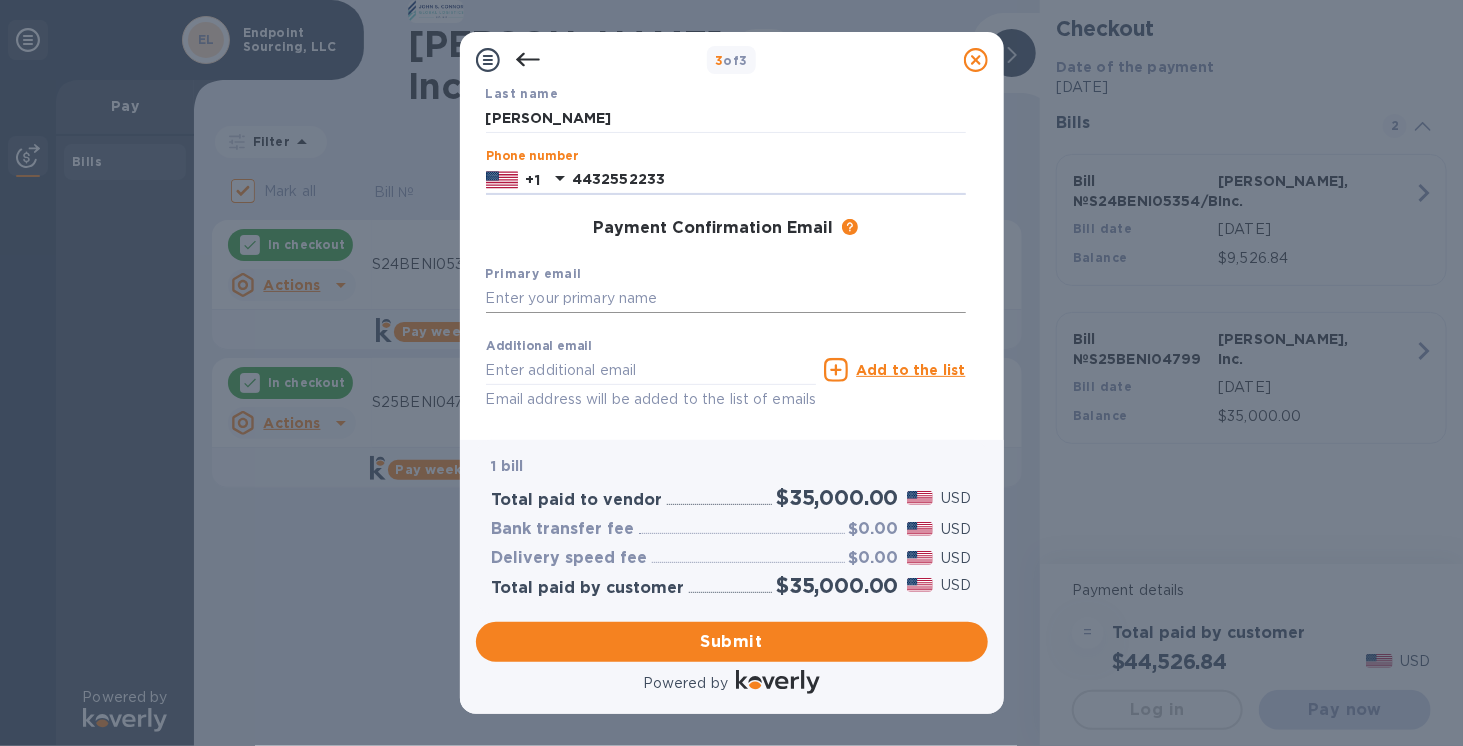 type on "4432552233" 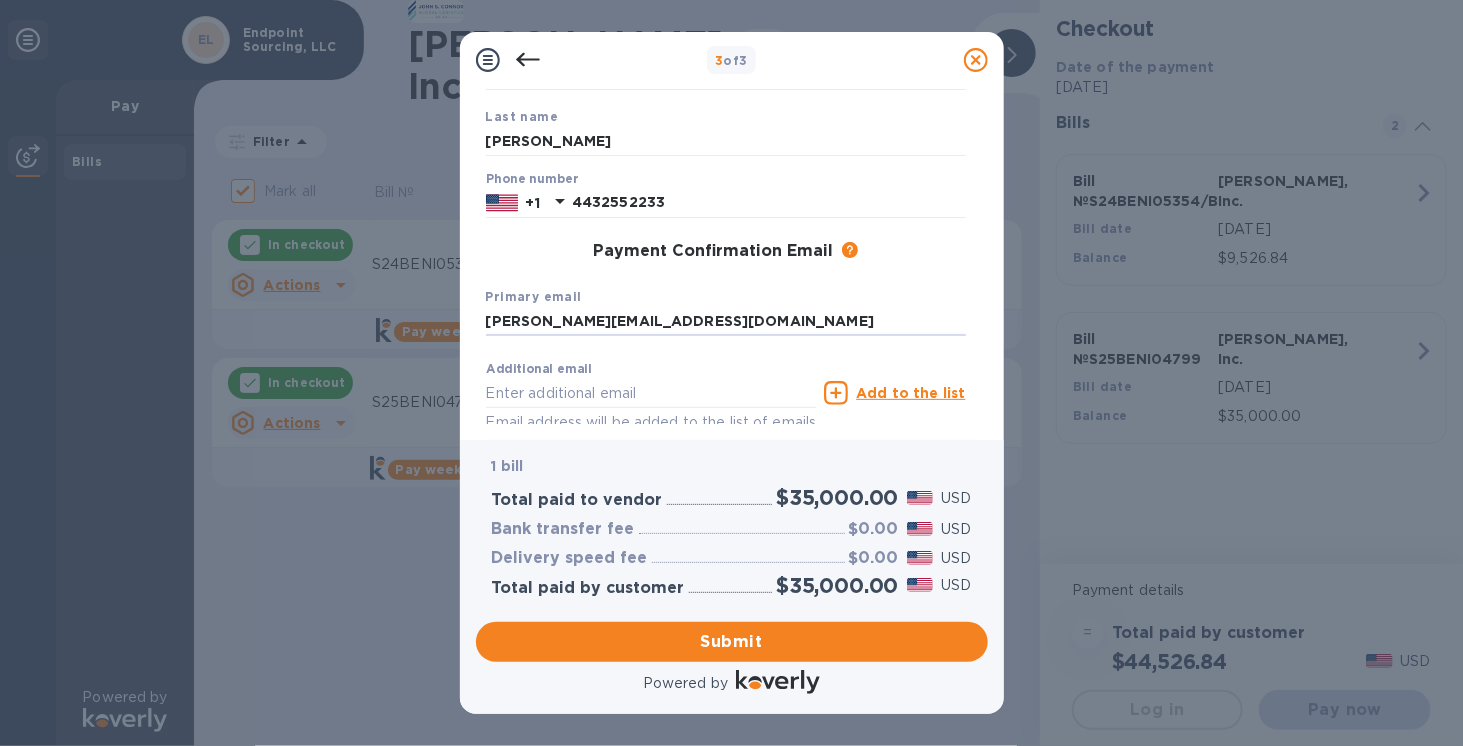 scroll, scrollTop: 281, scrollLeft: 0, axis: vertical 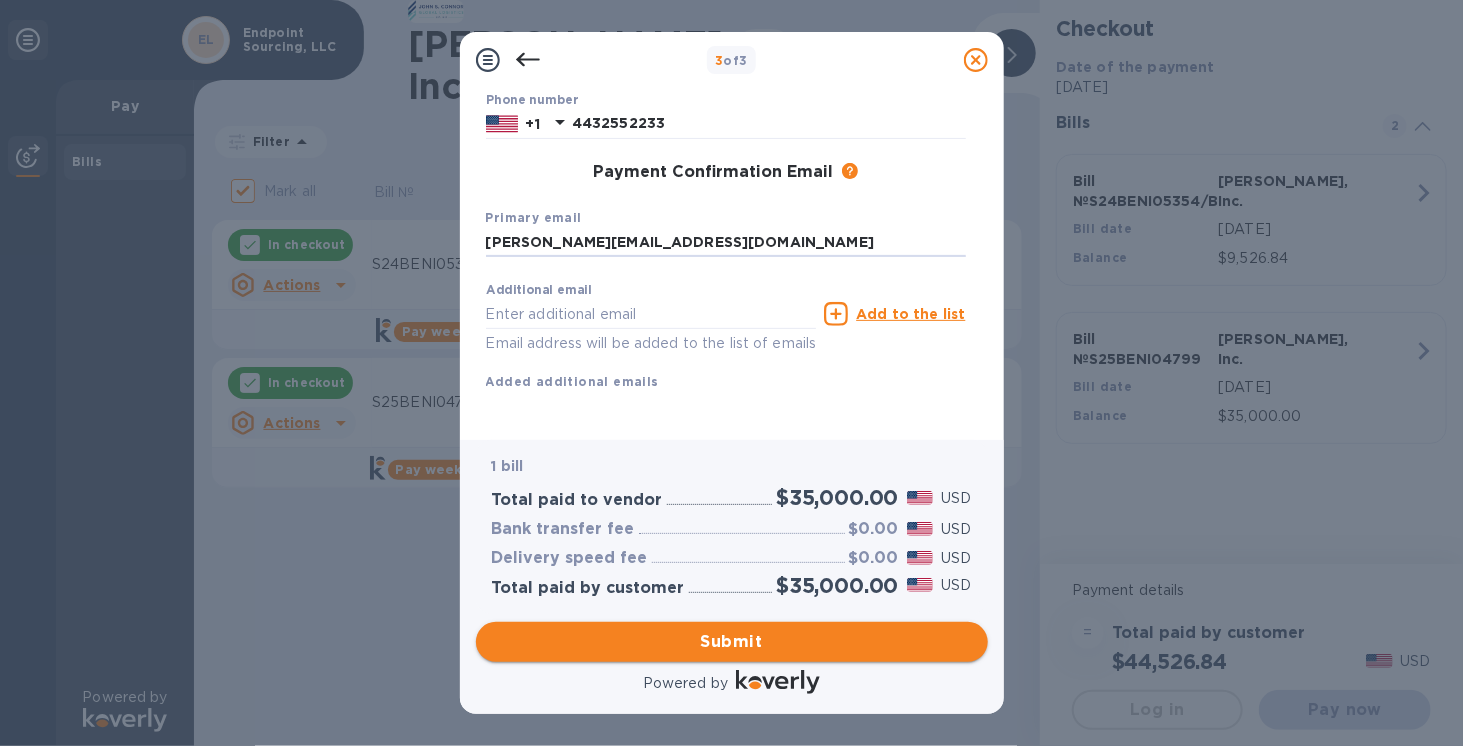 type on "justin@endpointsorucing.com" 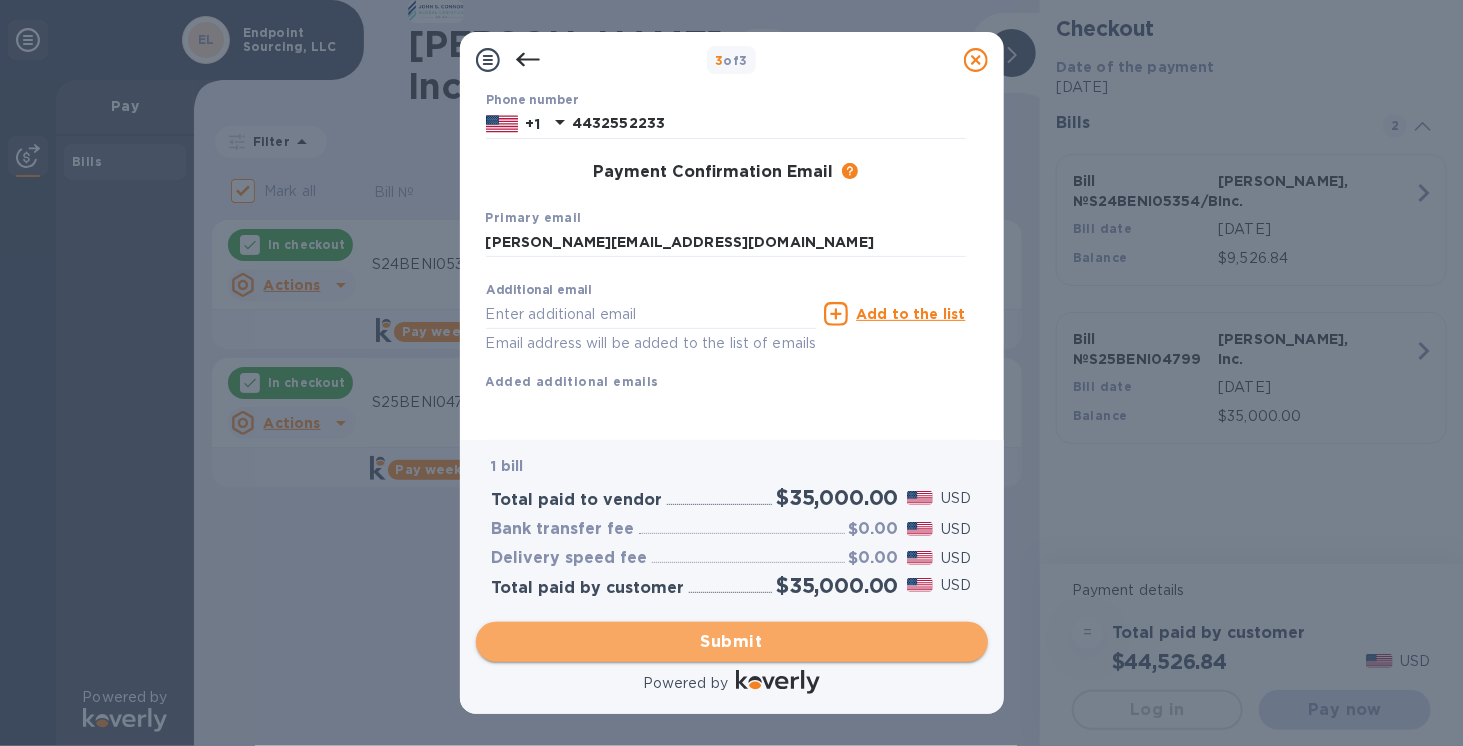 click on "Submit" at bounding box center (732, 642) 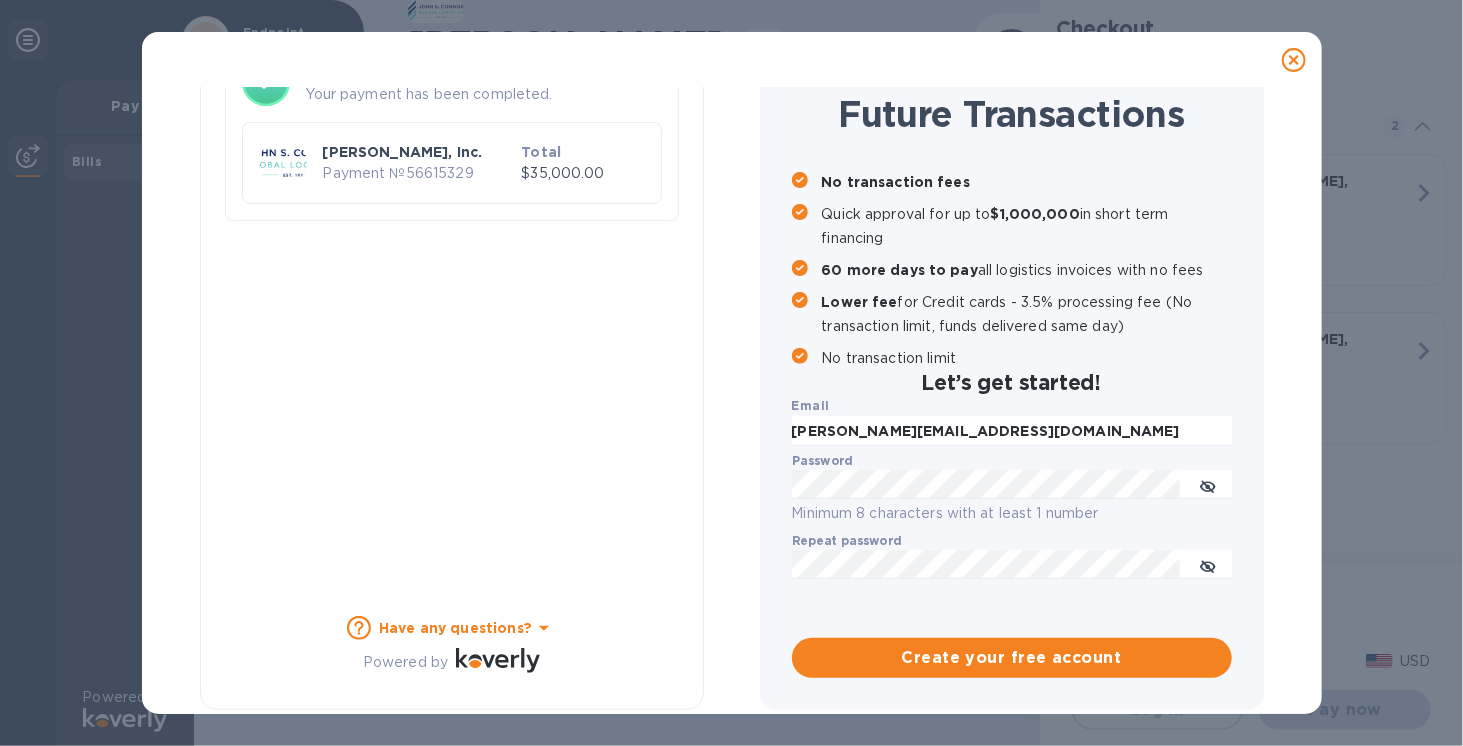 scroll, scrollTop: 174, scrollLeft: 0, axis: vertical 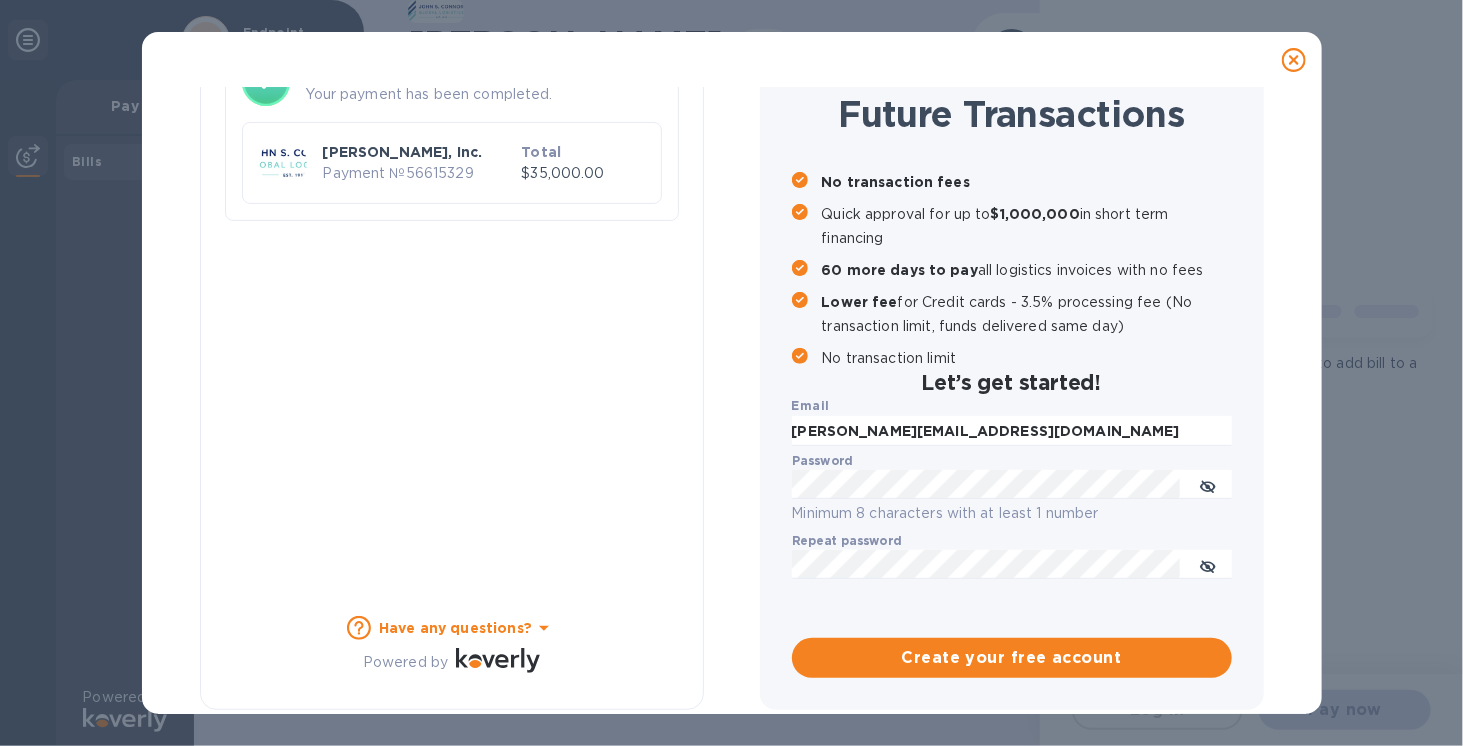 checkbox on "true" 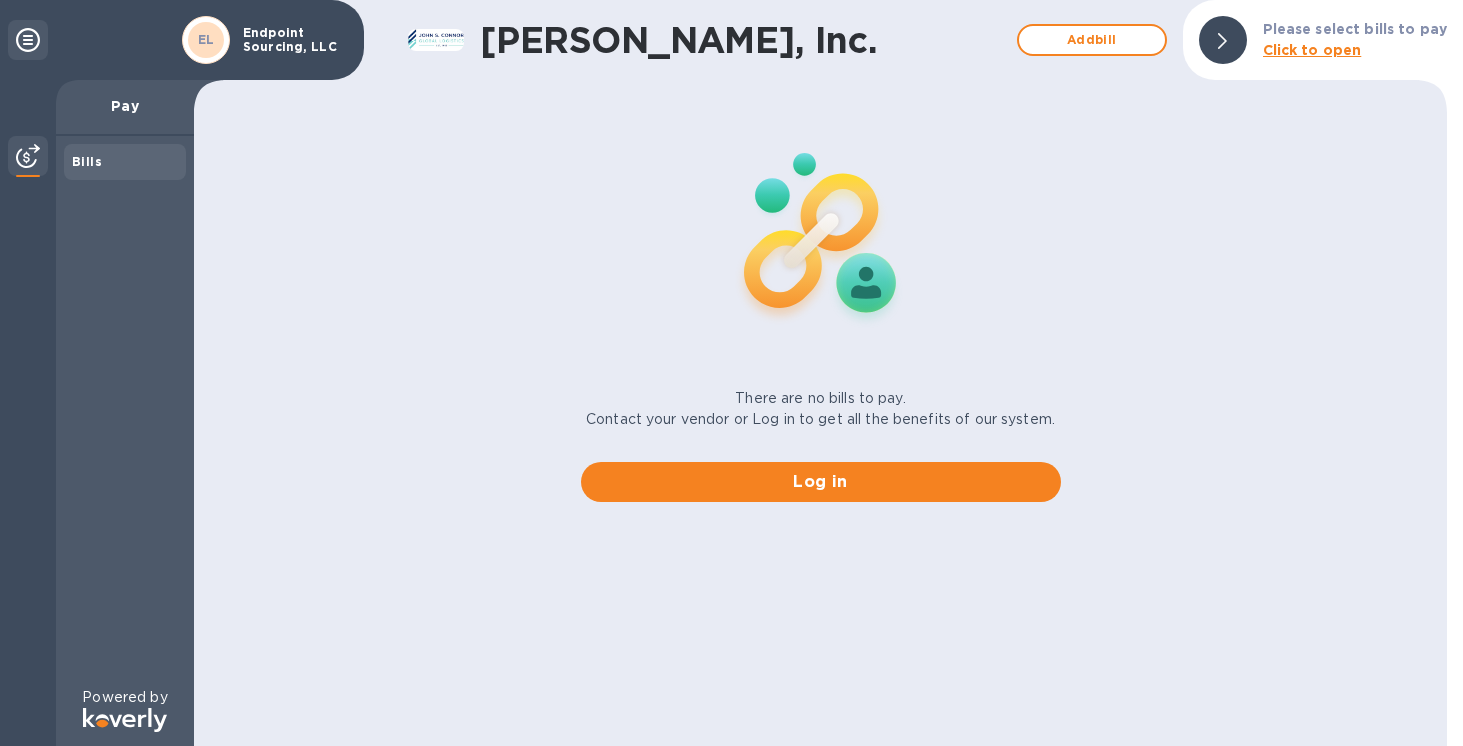 scroll, scrollTop: 0, scrollLeft: 0, axis: both 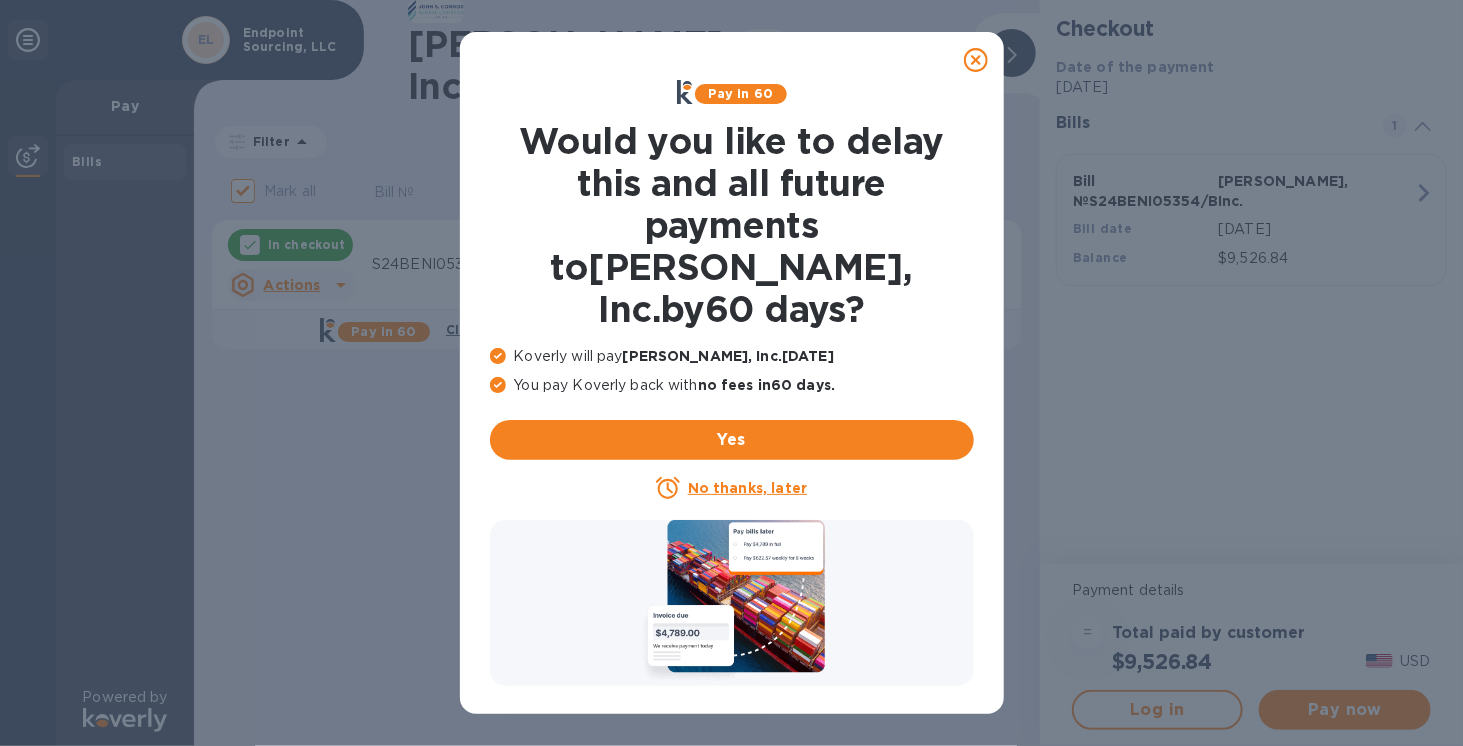 click 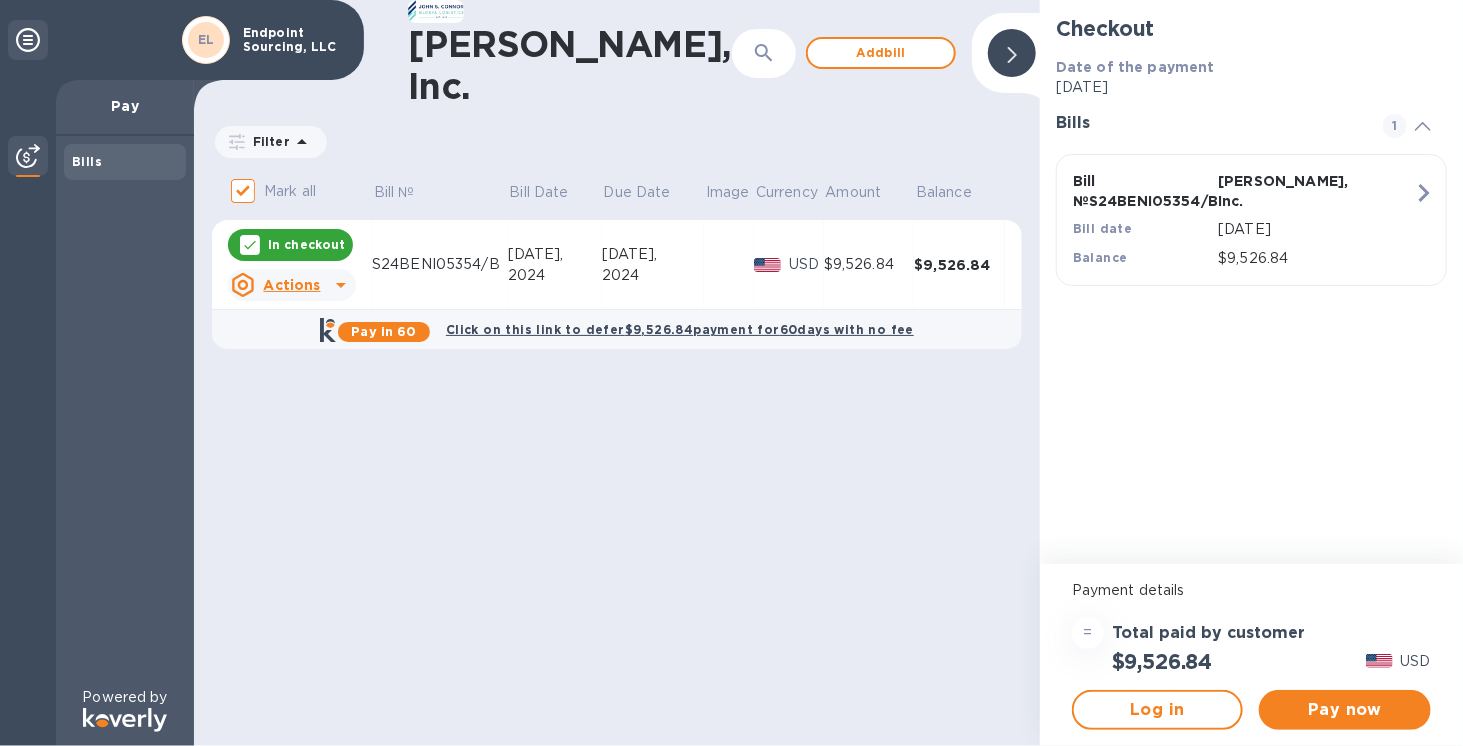 click 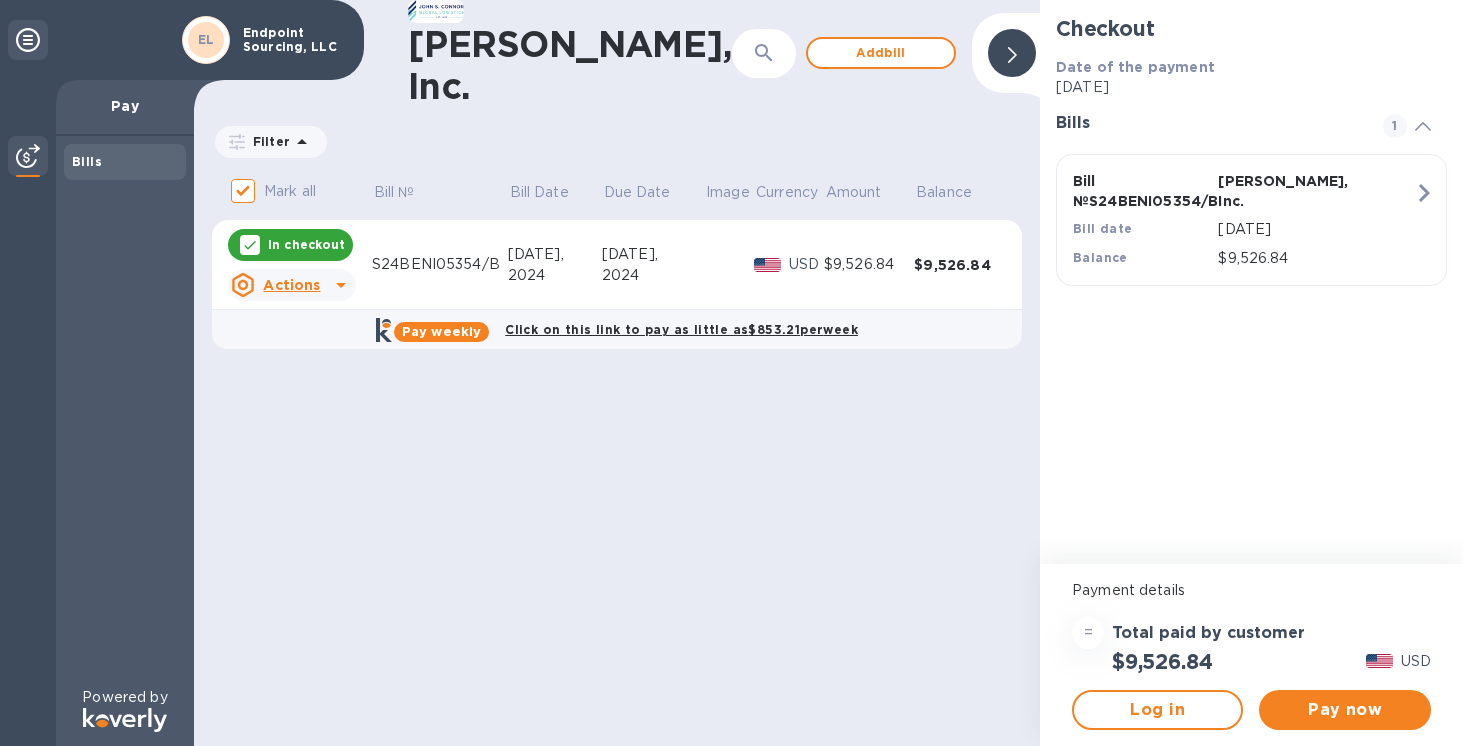 scroll, scrollTop: 0, scrollLeft: 0, axis: both 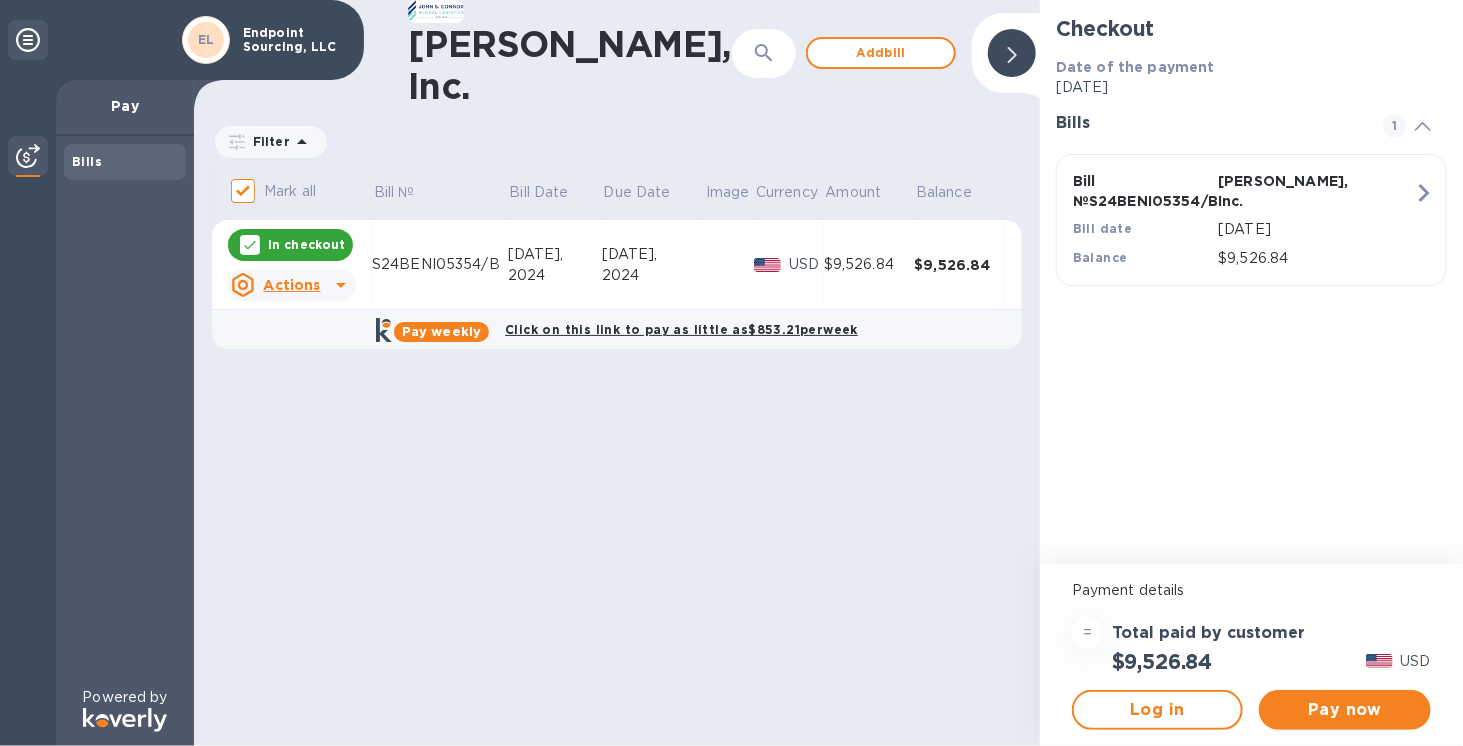 click 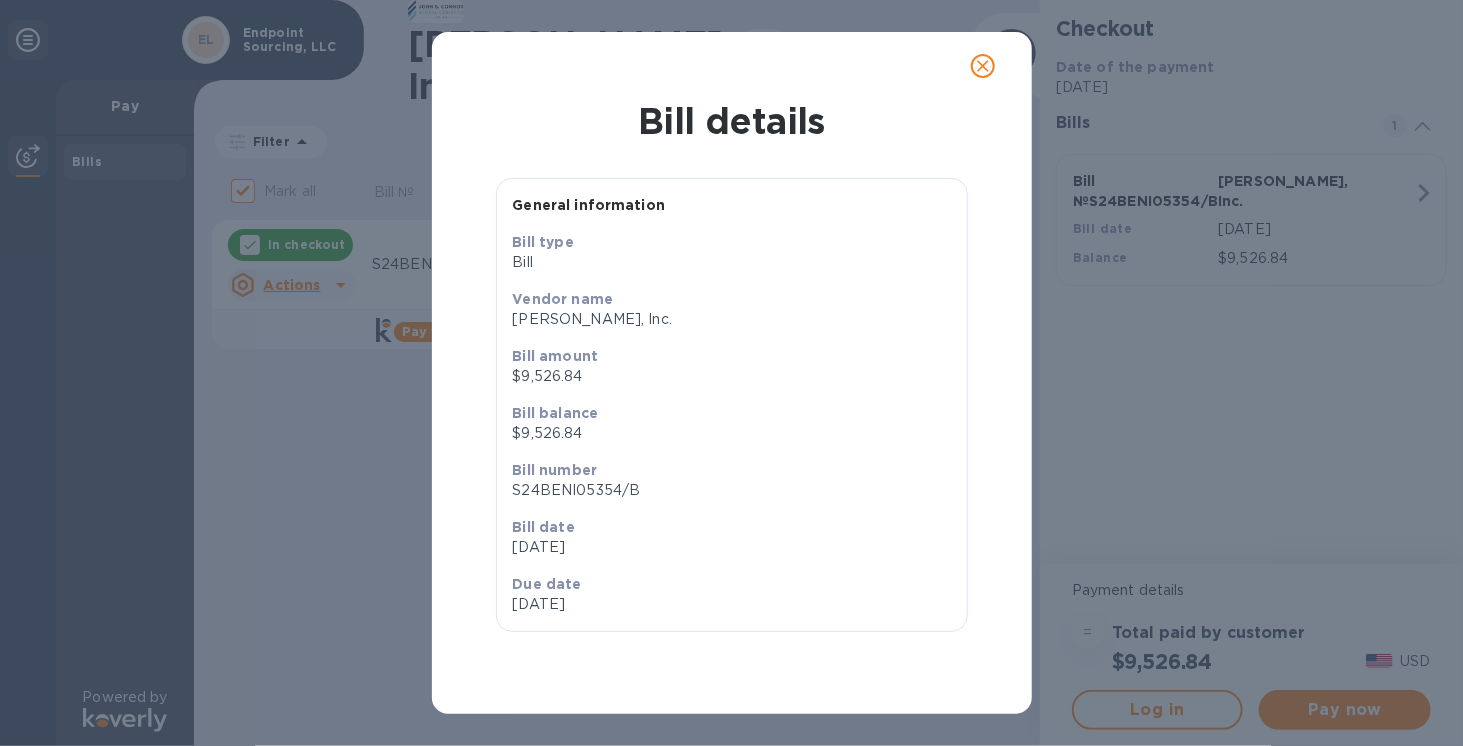 click at bounding box center [983, 66] 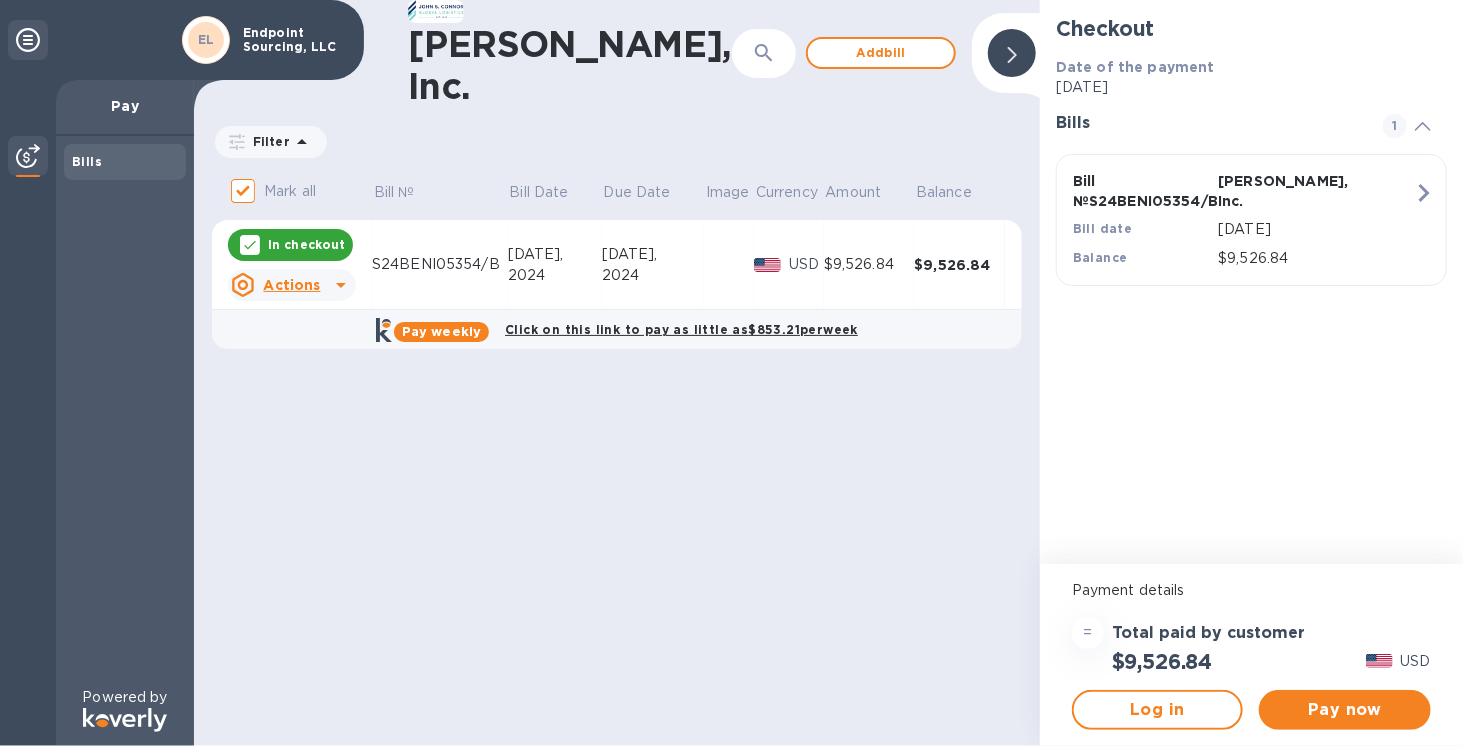 click 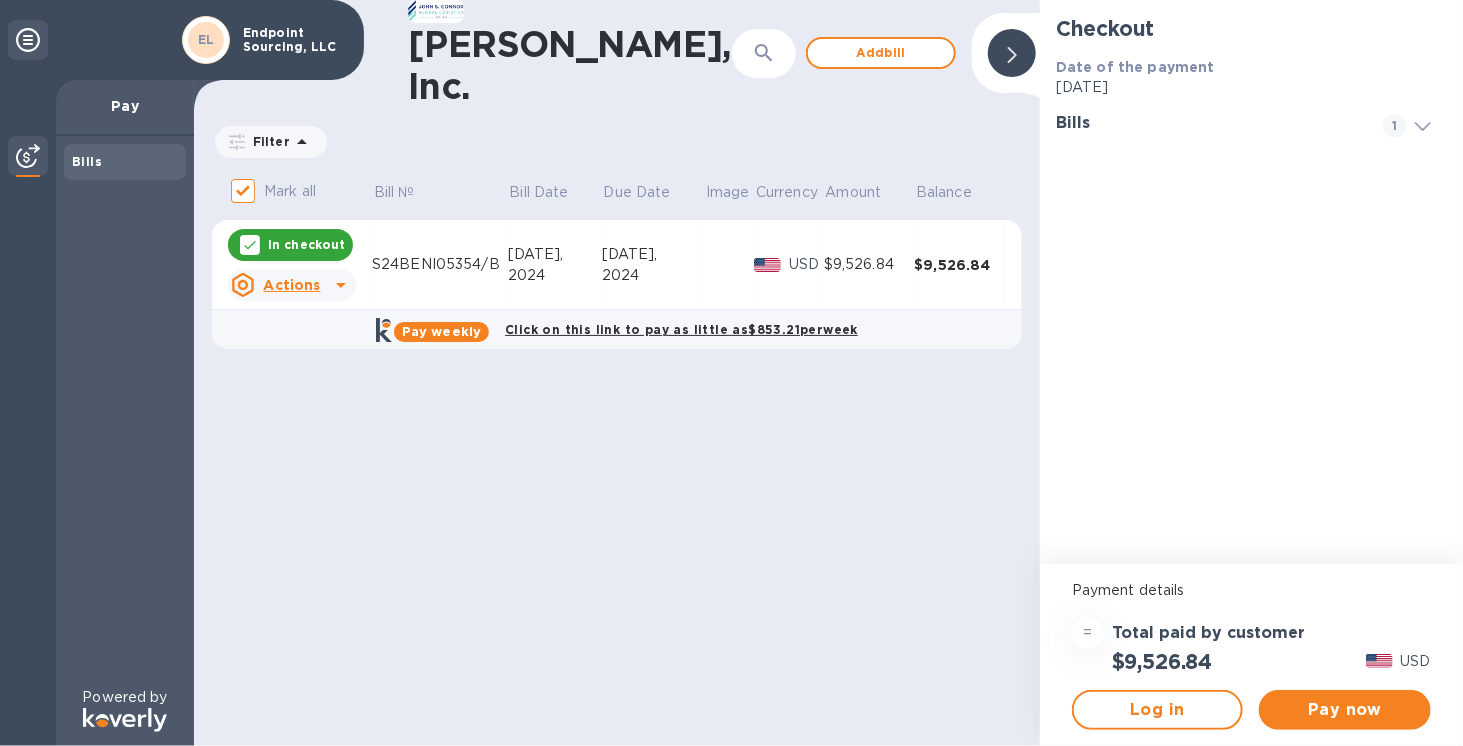 click 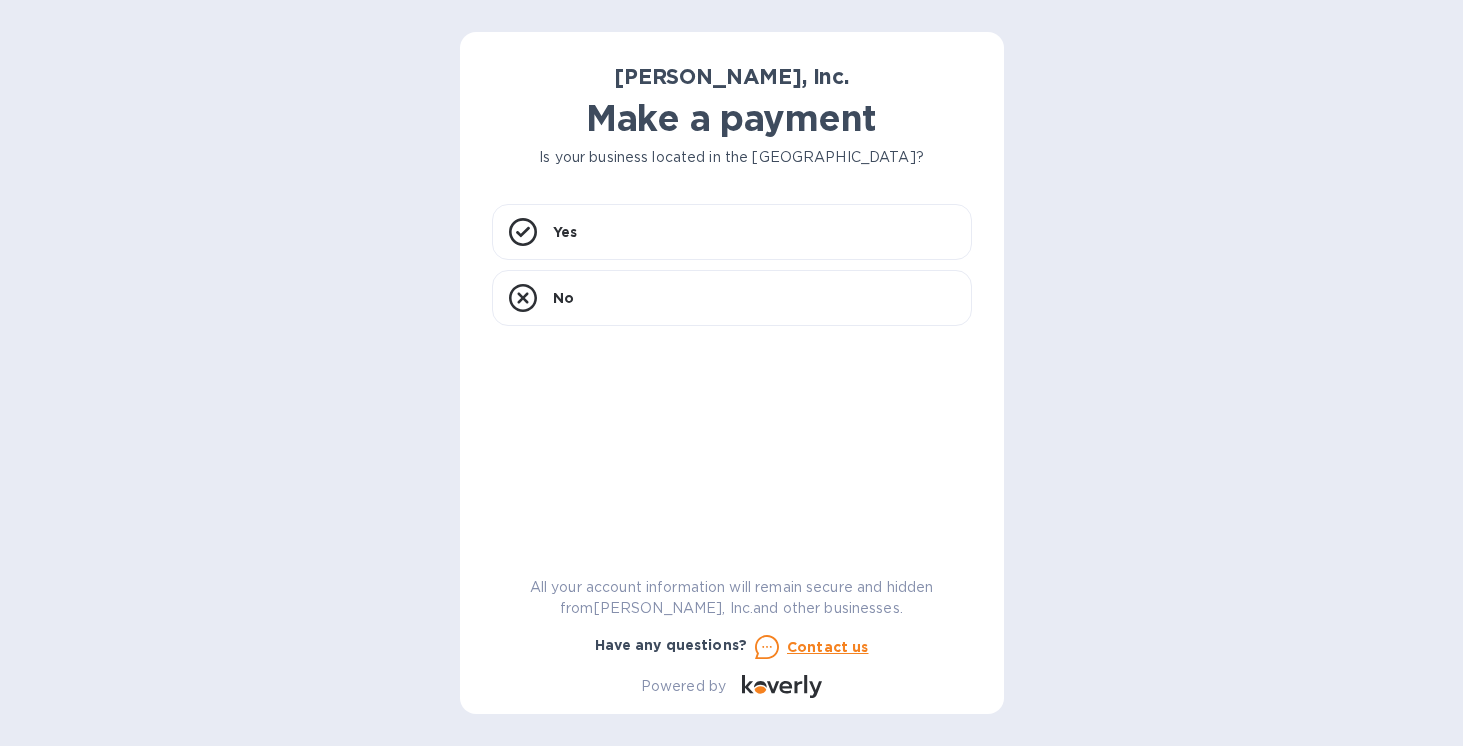 scroll, scrollTop: 0, scrollLeft: 0, axis: both 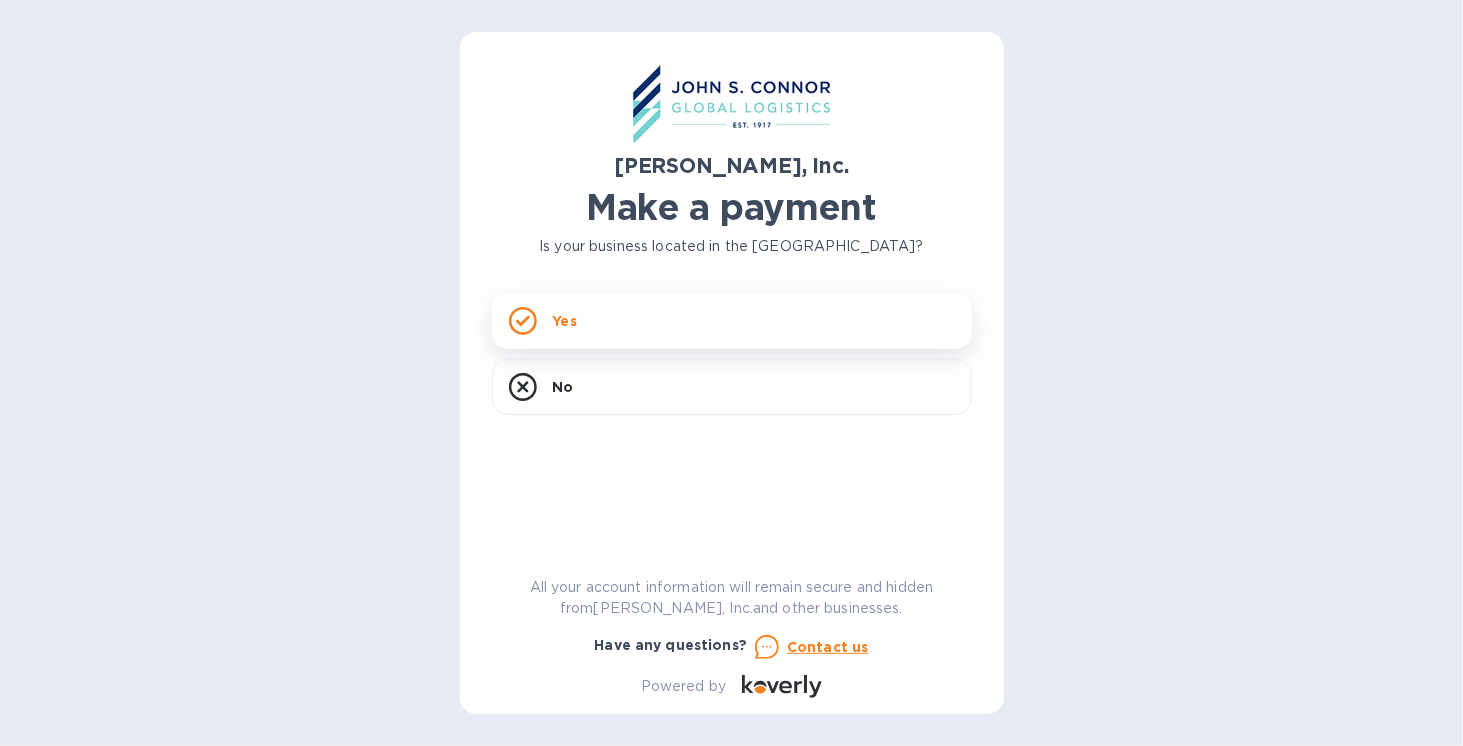 click on "Yes" at bounding box center (565, 321) 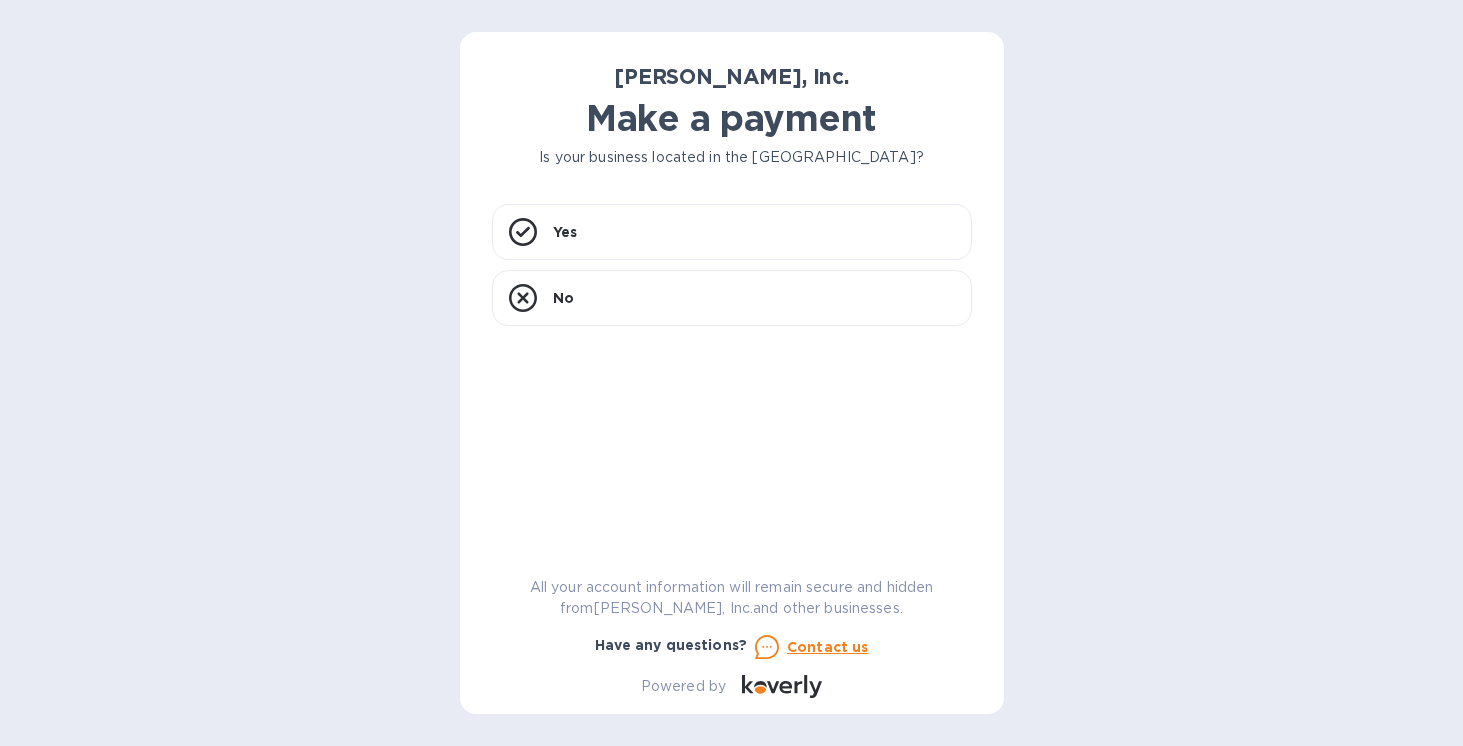 scroll, scrollTop: 0, scrollLeft: 0, axis: both 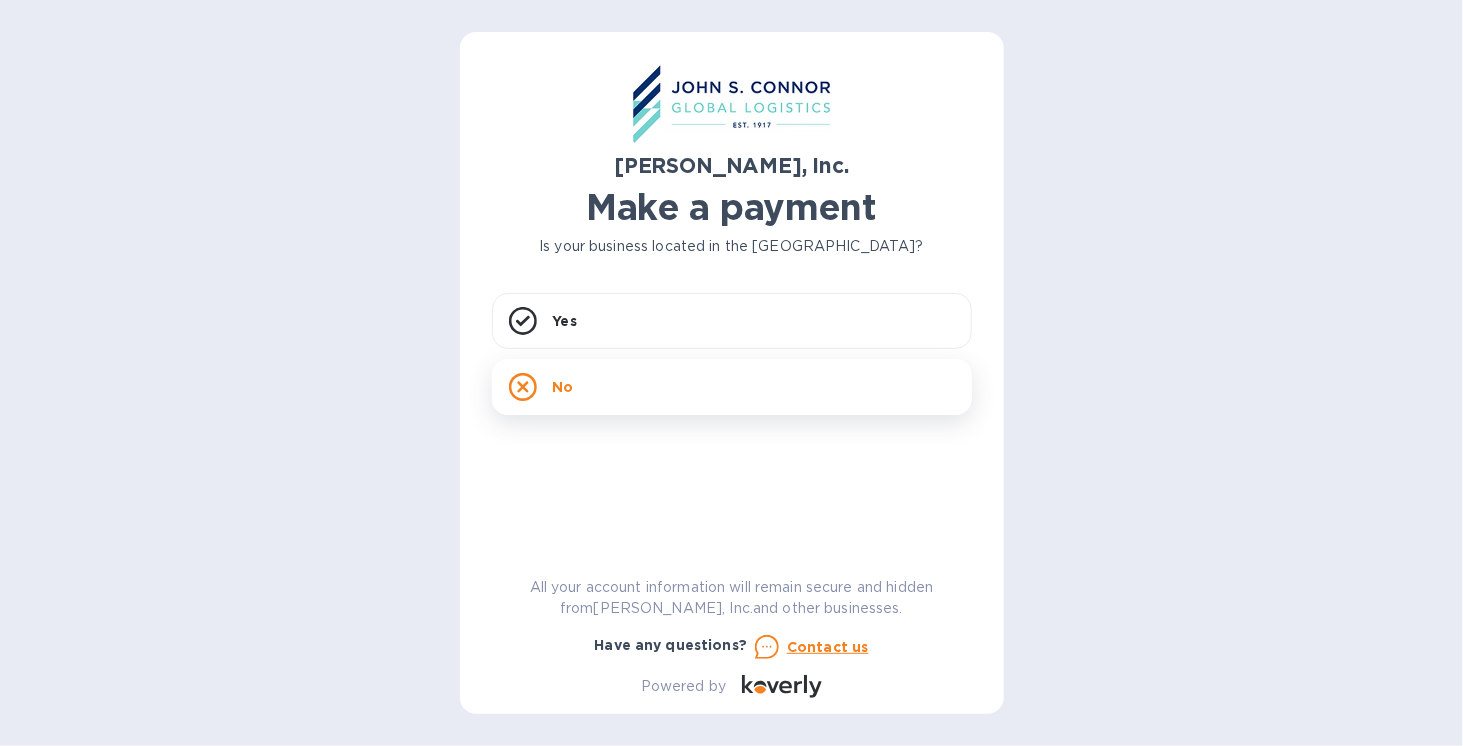 click on "No" at bounding box center [563, 387] 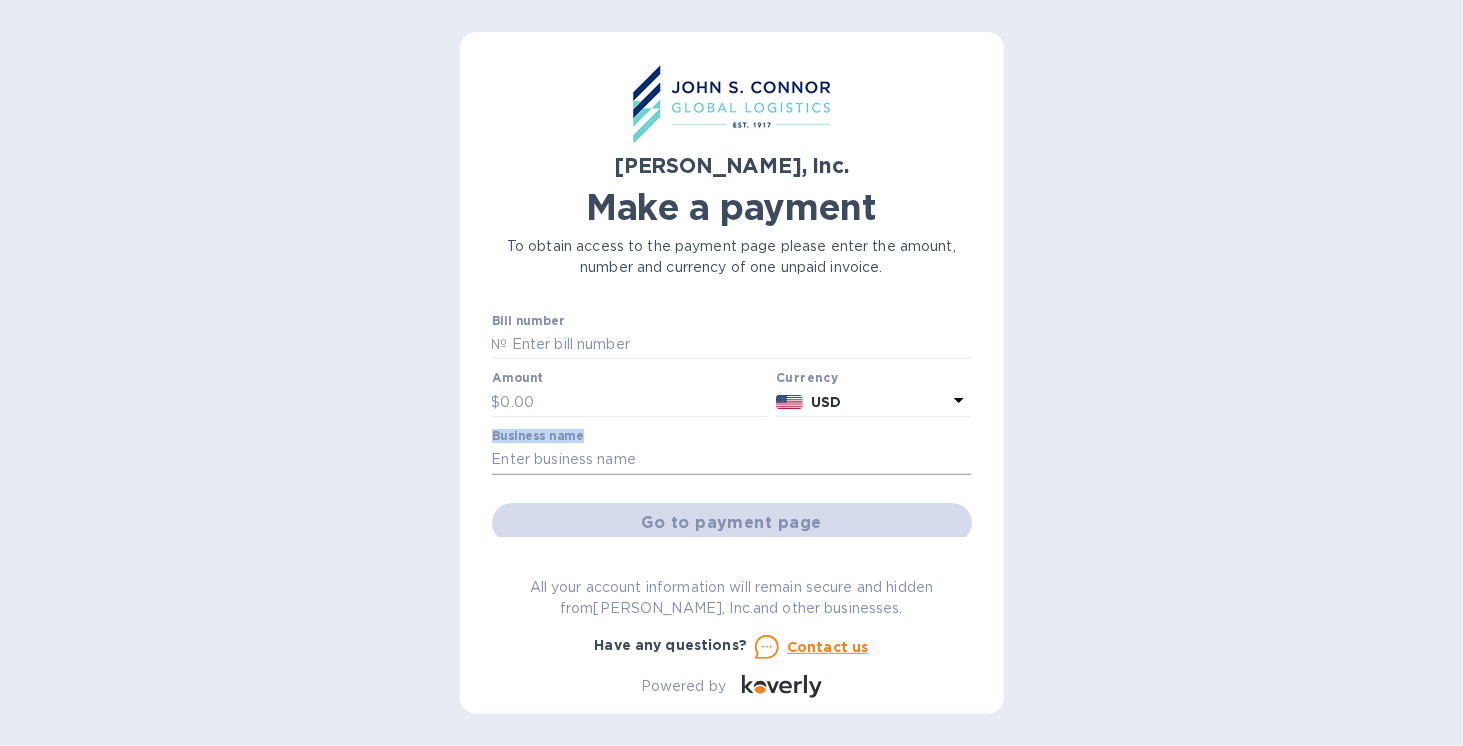 drag, startPoint x: 974, startPoint y: 406, endPoint x: 961, endPoint y: 463, distance: 58.463665 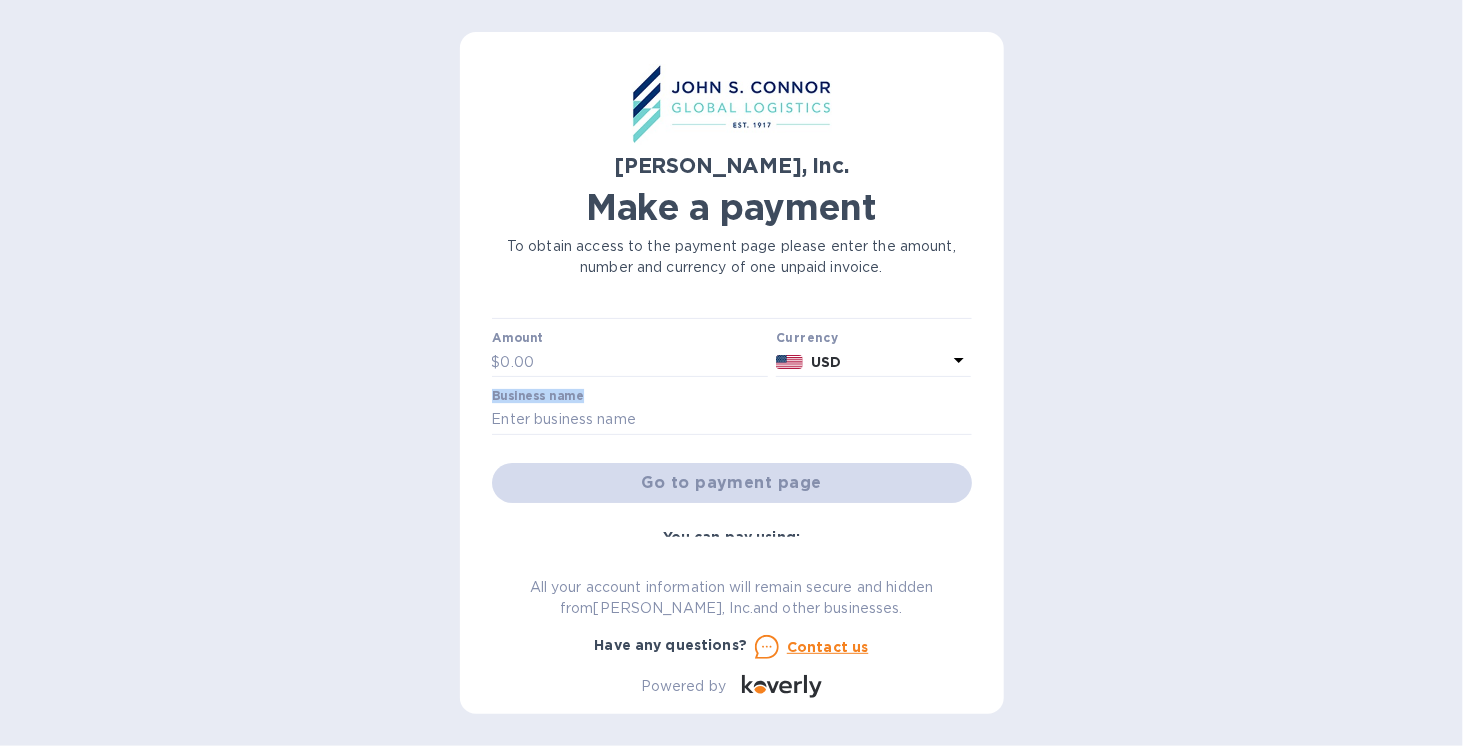 scroll, scrollTop: 0, scrollLeft: 0, axis: both 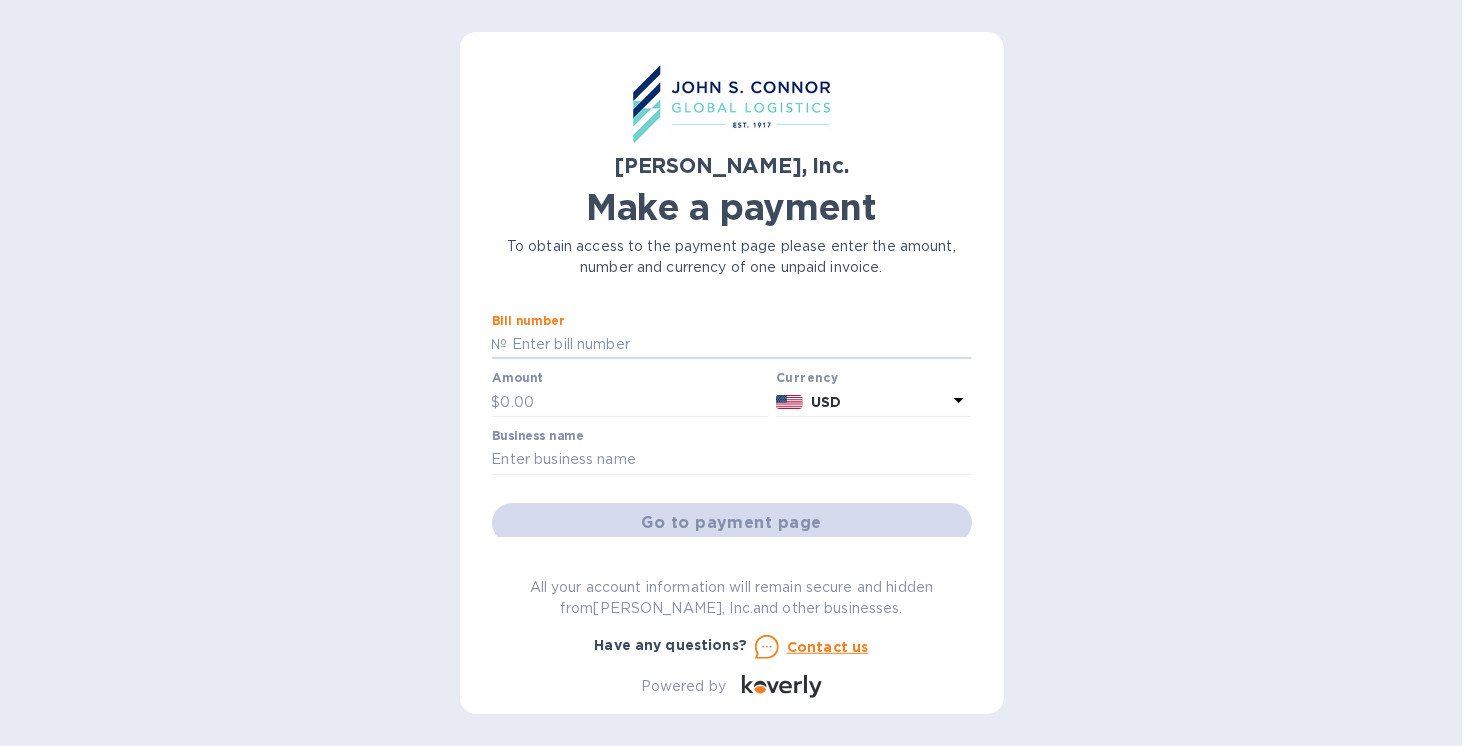 click on "Bill number №" at bounding box center [732, 337] 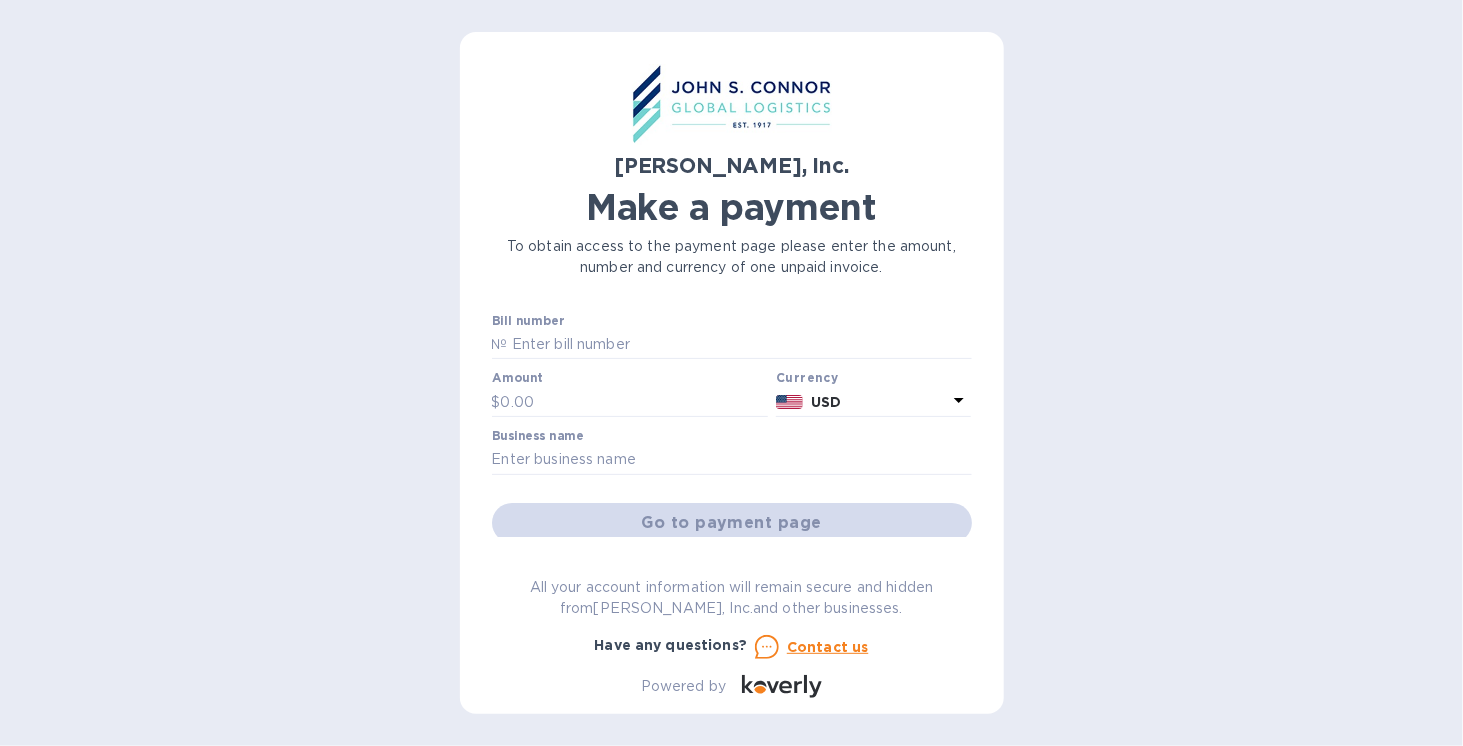 click on "Contact us" at bounding box center [828, 647] 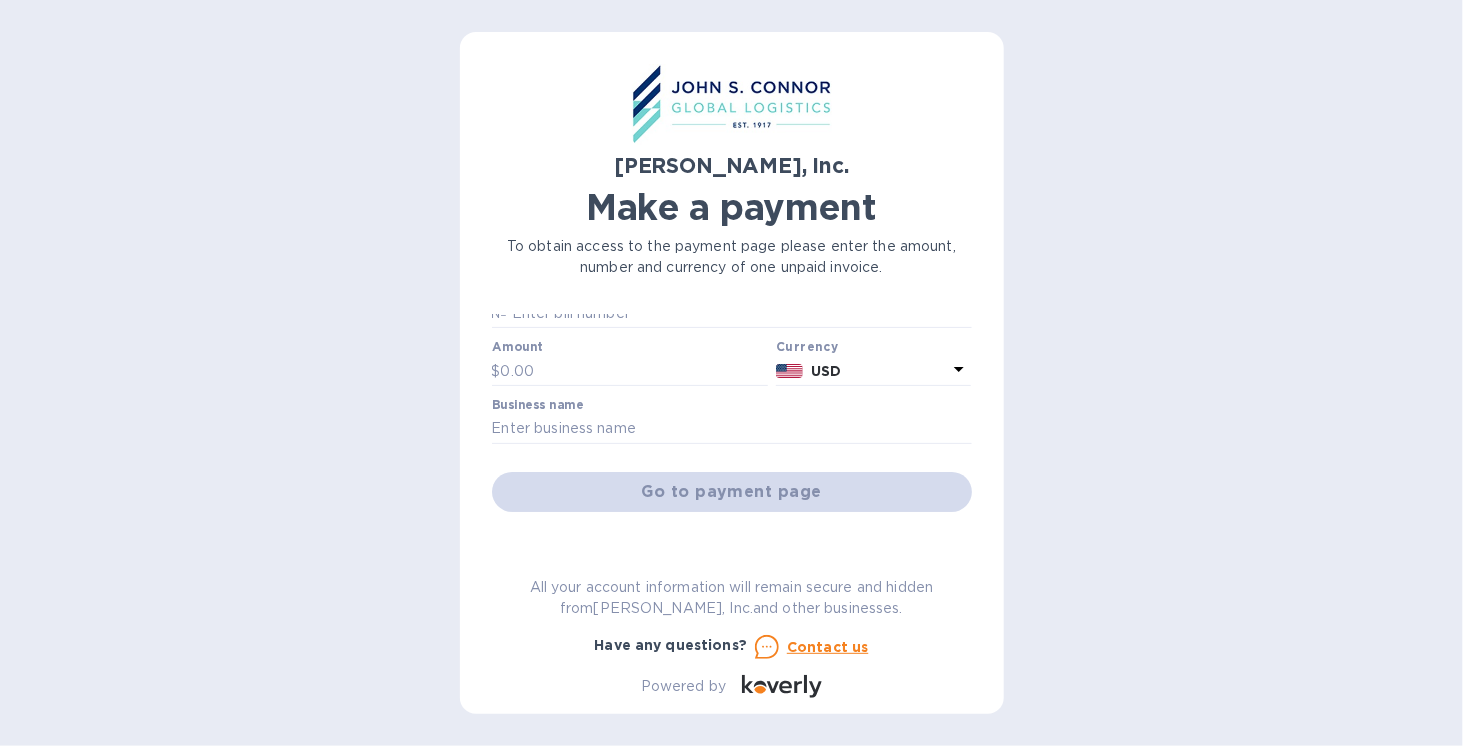 scroll, scrollTop: 0, scrollLeft: 0, axis: both 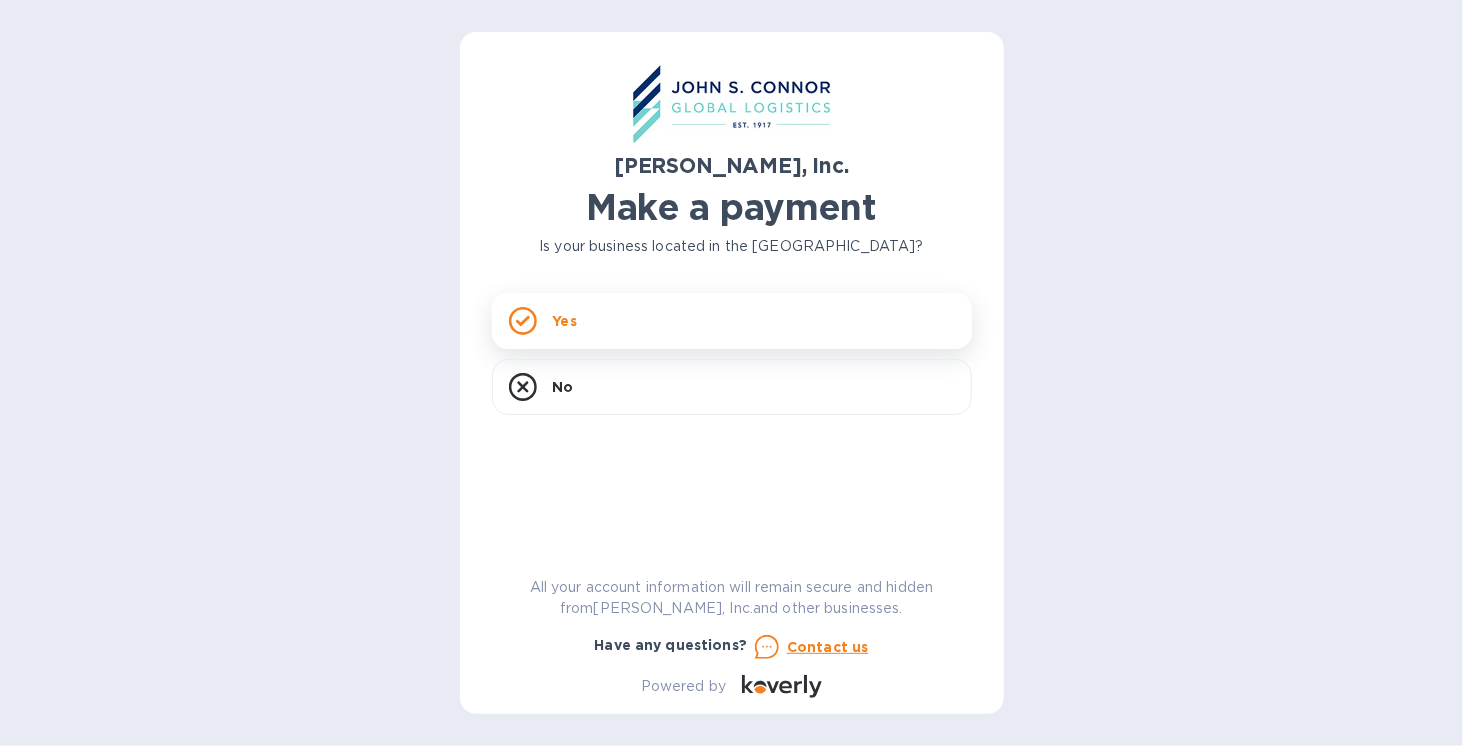 click 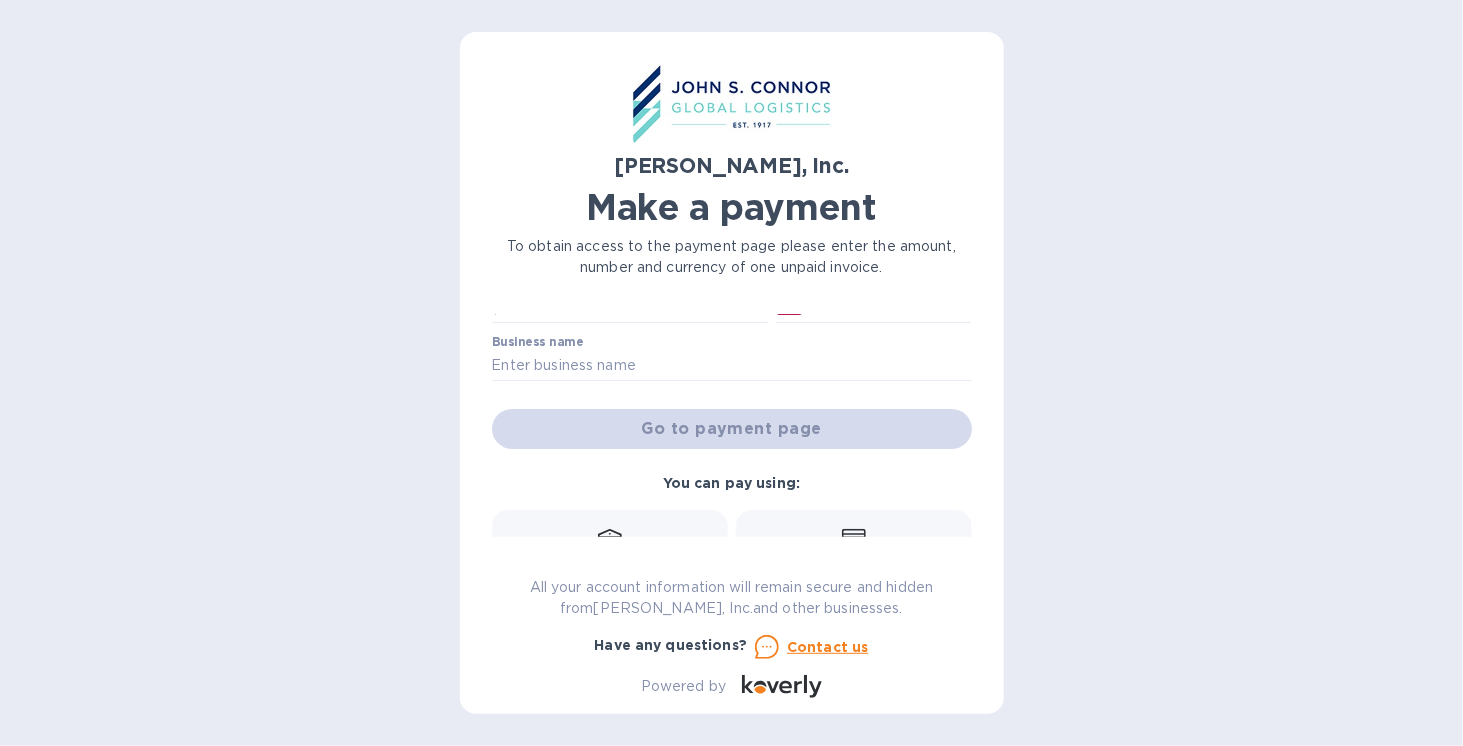 scroll, scrollTop: 0, scrollLeft: 0, axis: both 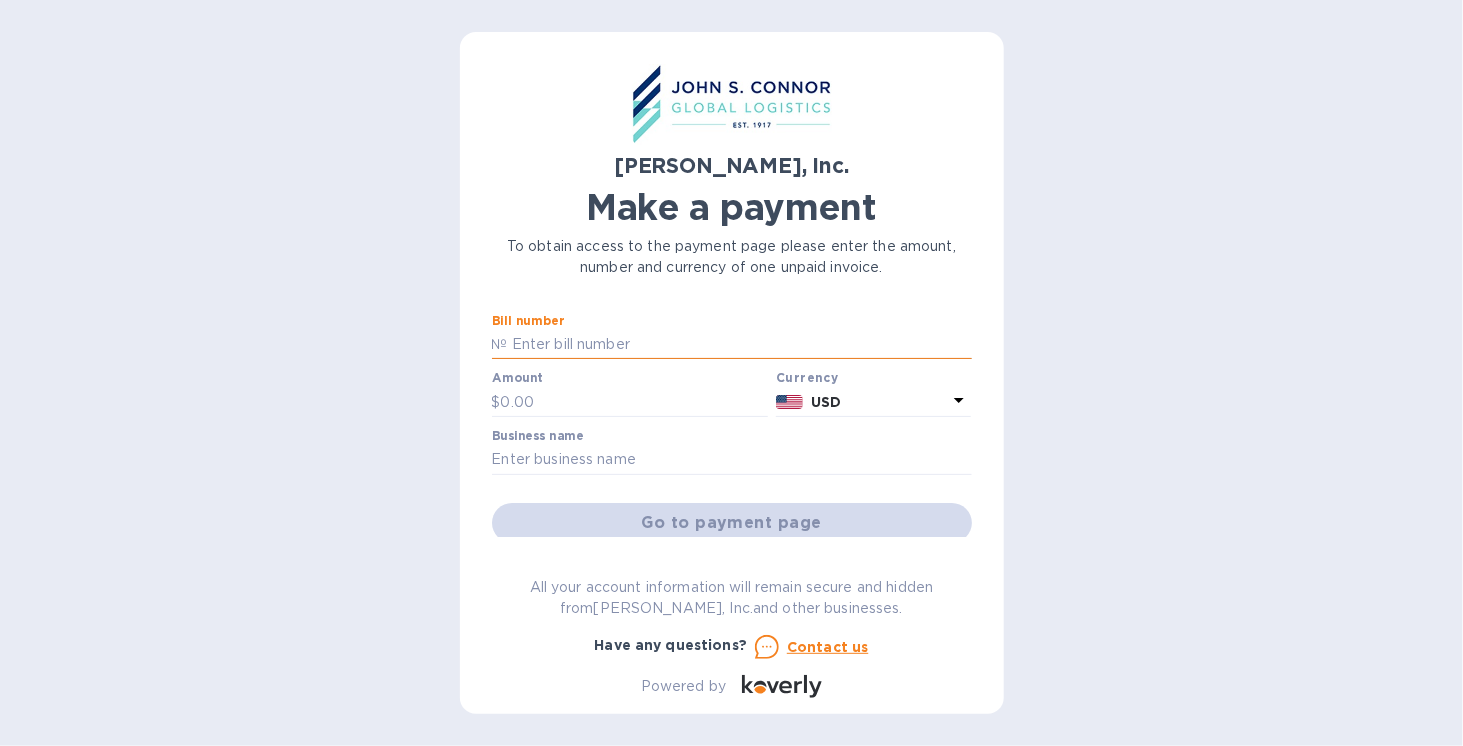 click at bounding box center (740, 345) 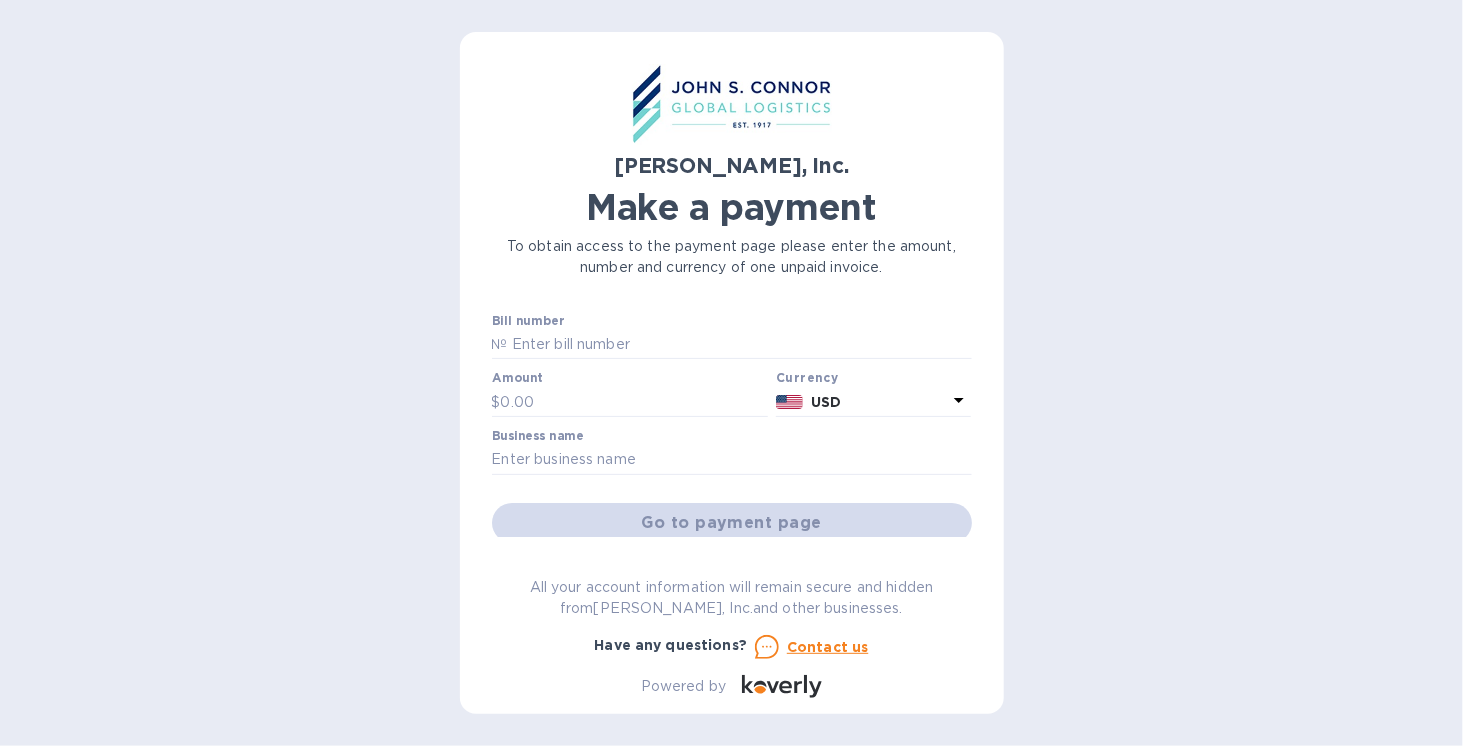 click on "[PERSON_NAME], Inc. Make a payment To obtain access to the payment page please enter the amount,   number and currency of one unpaid invoice. Bill number №   Amount $   Currency USD Business name   Go to payment page You can pay using: Bank transfer (for US banks) Free Credit card and more... Pay Get more time to pay Up to  12 weeks Wallet Instant transfers via Wallet Free All your account information will remain secure and hidden  from  [PERSON_NAME], Inc.  and other businesses. Have any questions? Contact us Powered by" at bounding box center [731, 373] 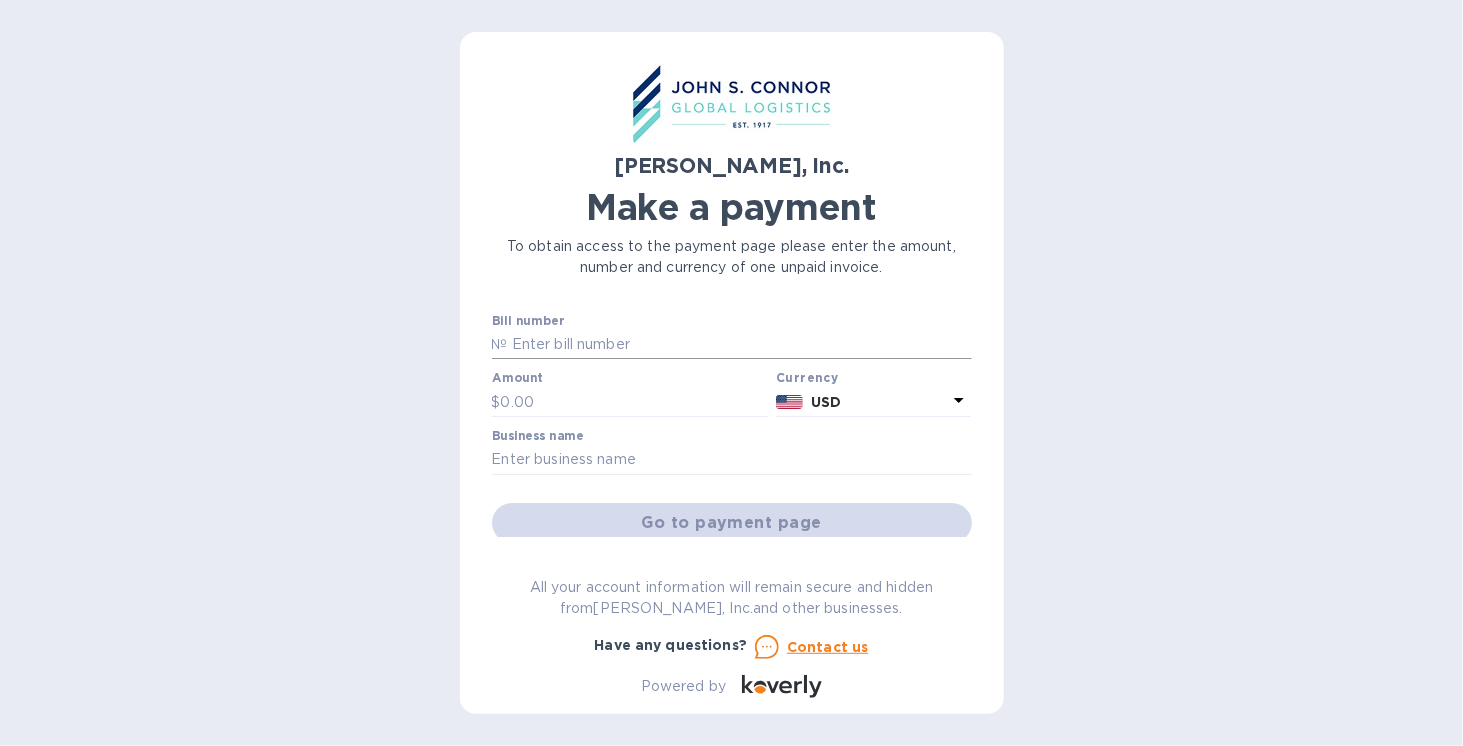 click at bounding box center (740, 345) 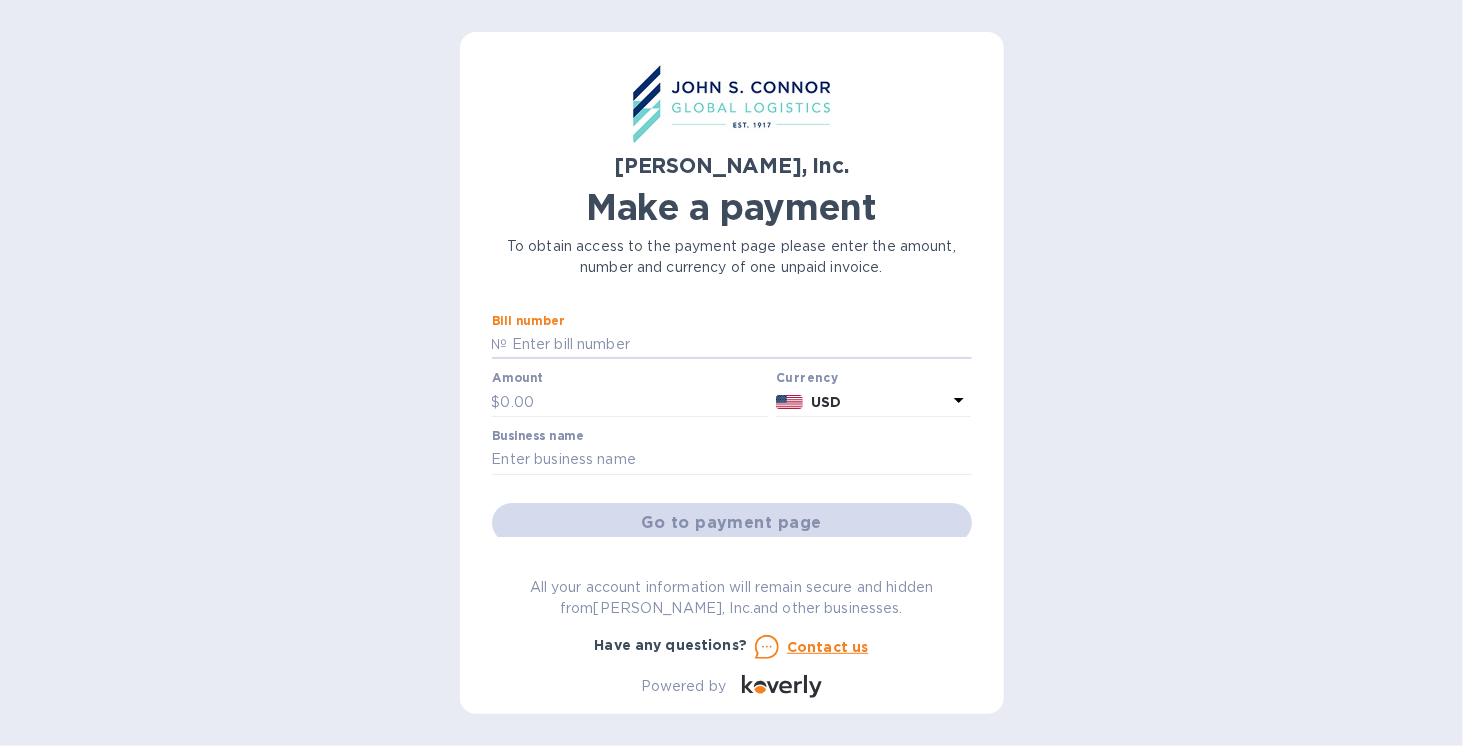 drag, startPoint x: 306, startPoint y: 375, endPoint x: 332, endPoint y: 390, distance: 30.016663 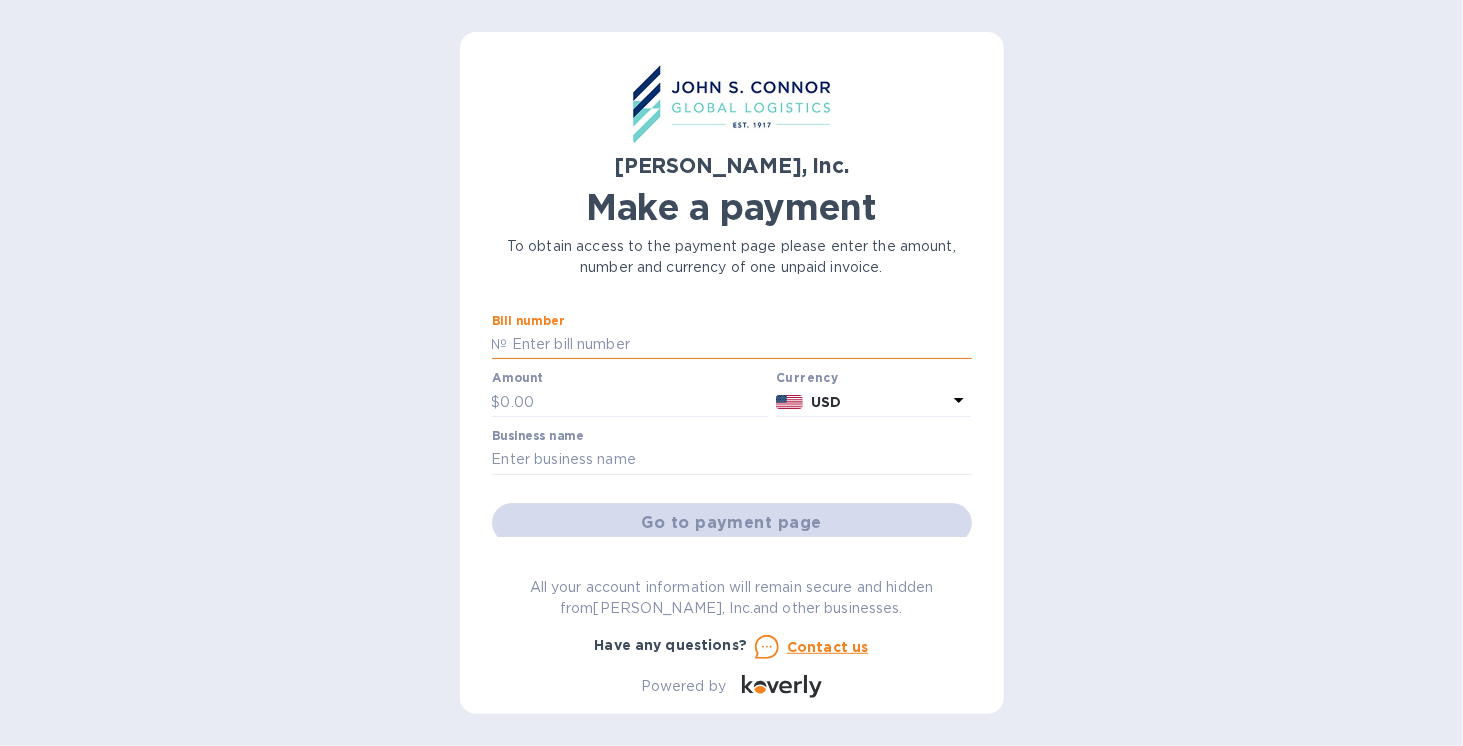 click at bounding box center [740, 345] 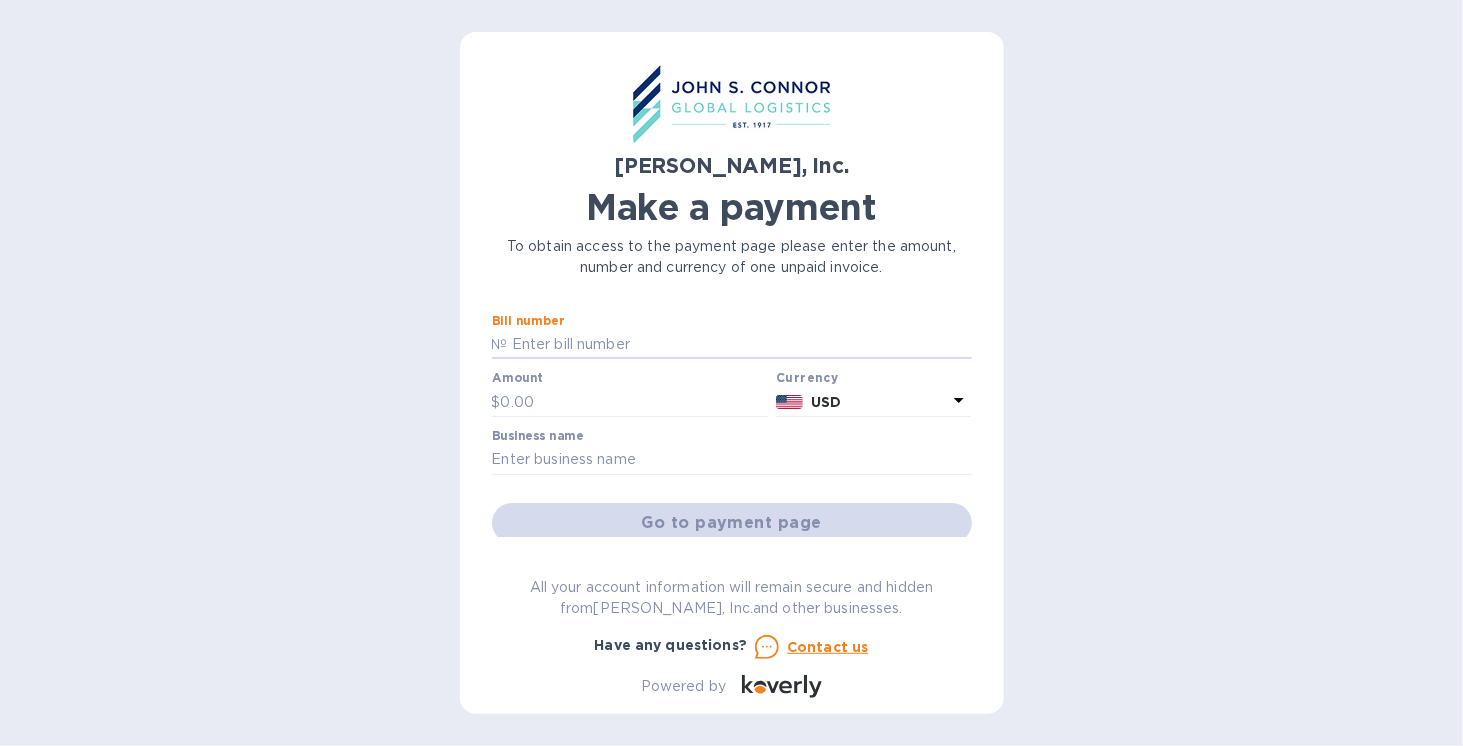 click on "[PERSON_NAME], Inc. Make a payment To obtain access to the payment page please enter the amount,   number and currency of one unpaid invoice. Bill number №   Amount $   Currency USD Business name   Go to payment page You can pay using: Bank transfer (for US banks) Free Credit card and more... Pay Get more time to pay Up to  12 weeks Wallet Instant transfers via Wallet Free All your account information will remain secure and hidden  from  [PERSON_NAME], Inc.  and other businesses. Have any questions? Contact us Powered by" at bounding box center (731, 373) 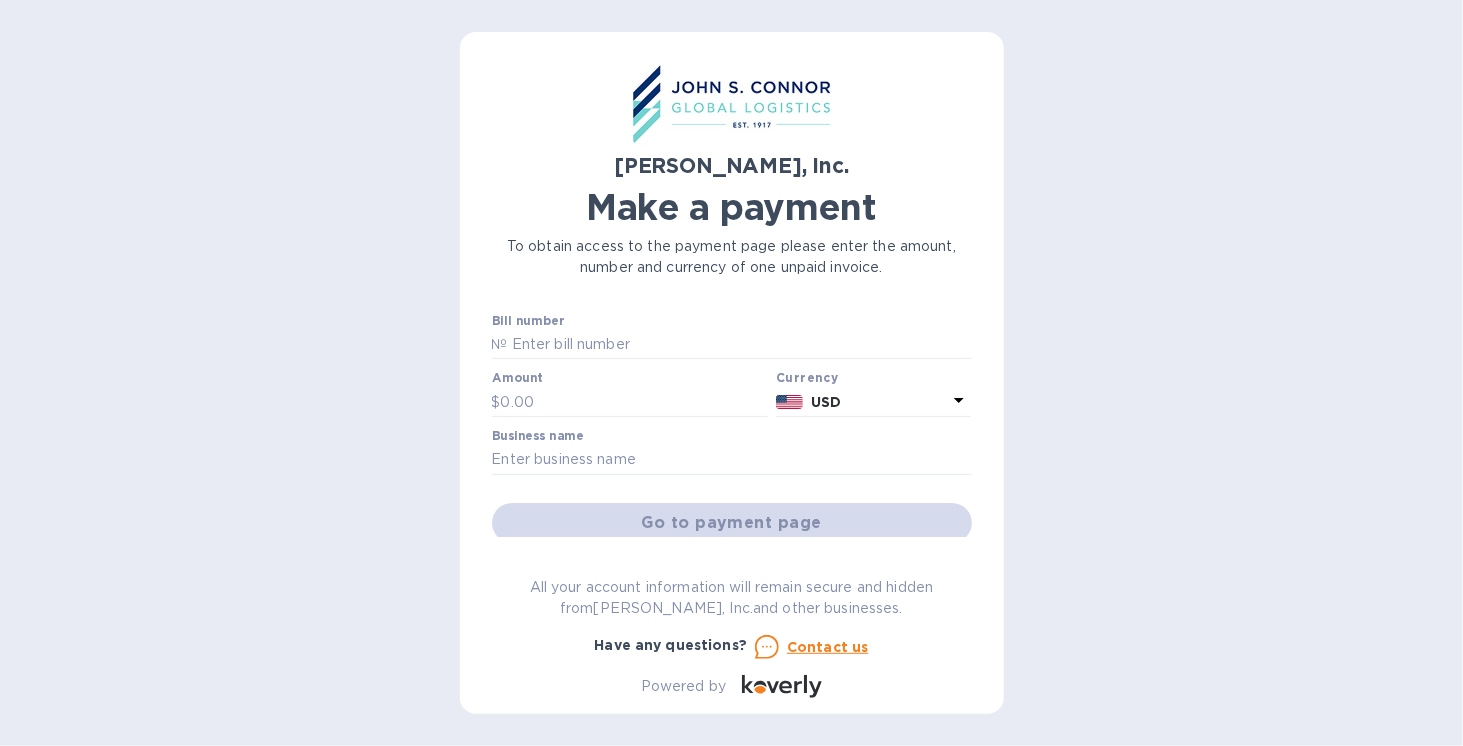 click on "Contact us" at bounding box center (828, 647) 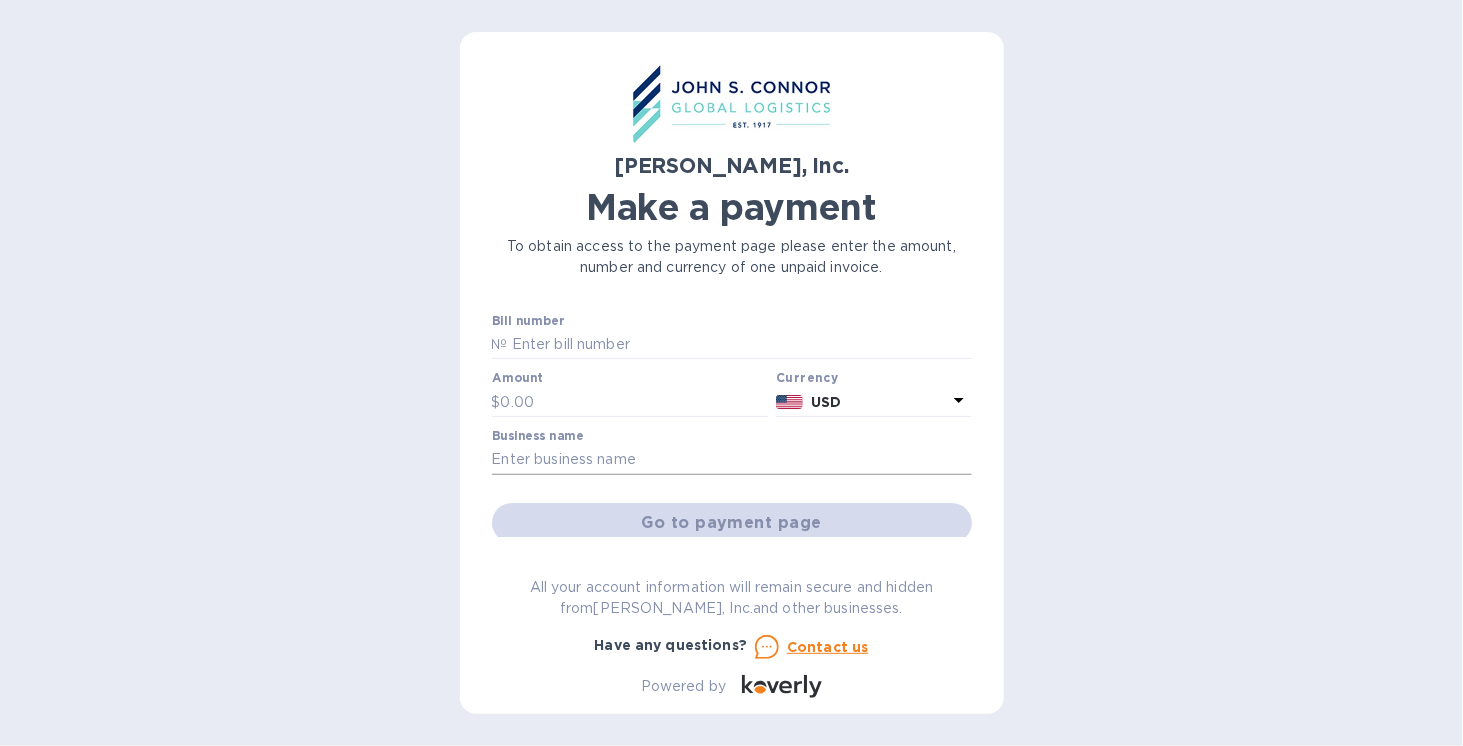scroll, scrollTop: 310, scrollLeft: 0, axis: vertical 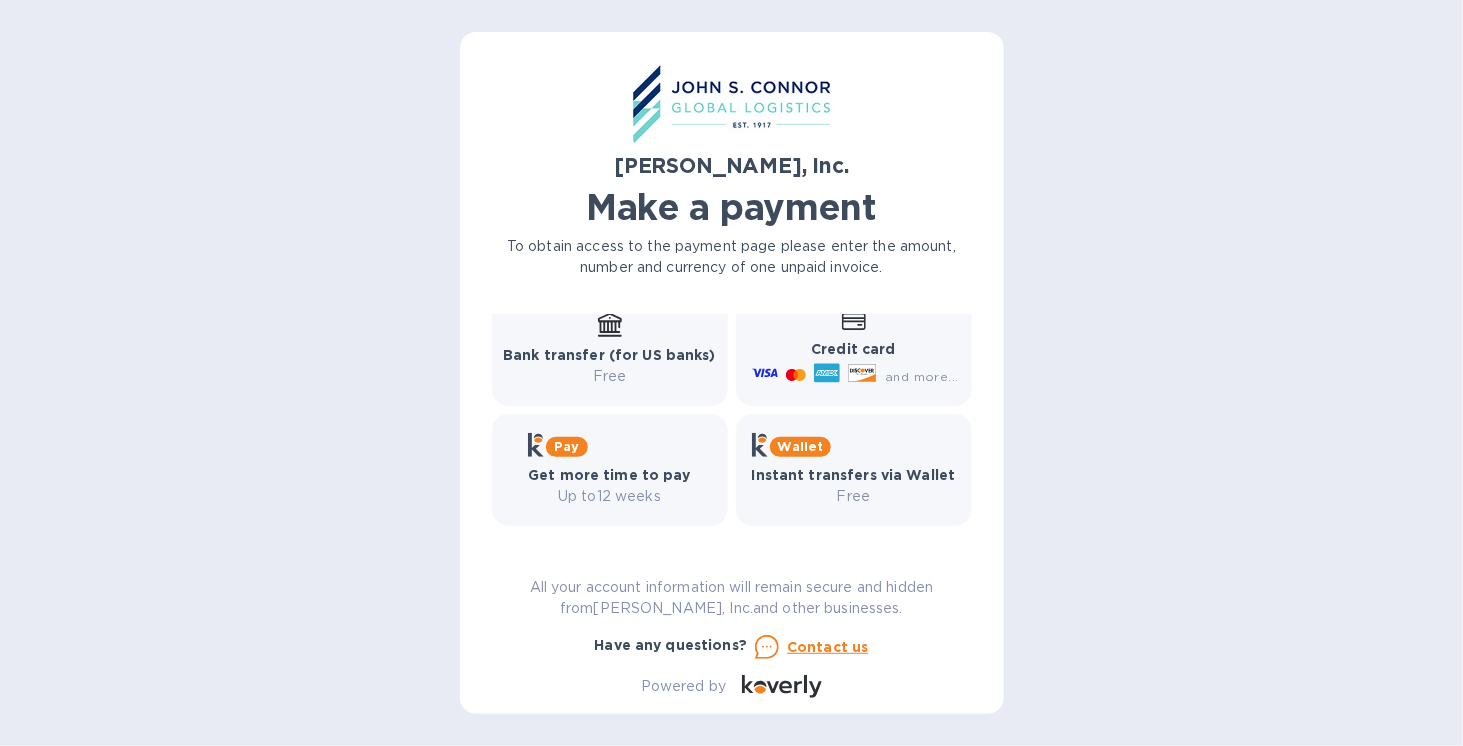 click on "All your account information will remain secure and hidden  from  [PERSON_NAME], Inc.  and other businesses." at bounding box center (732, 598) 